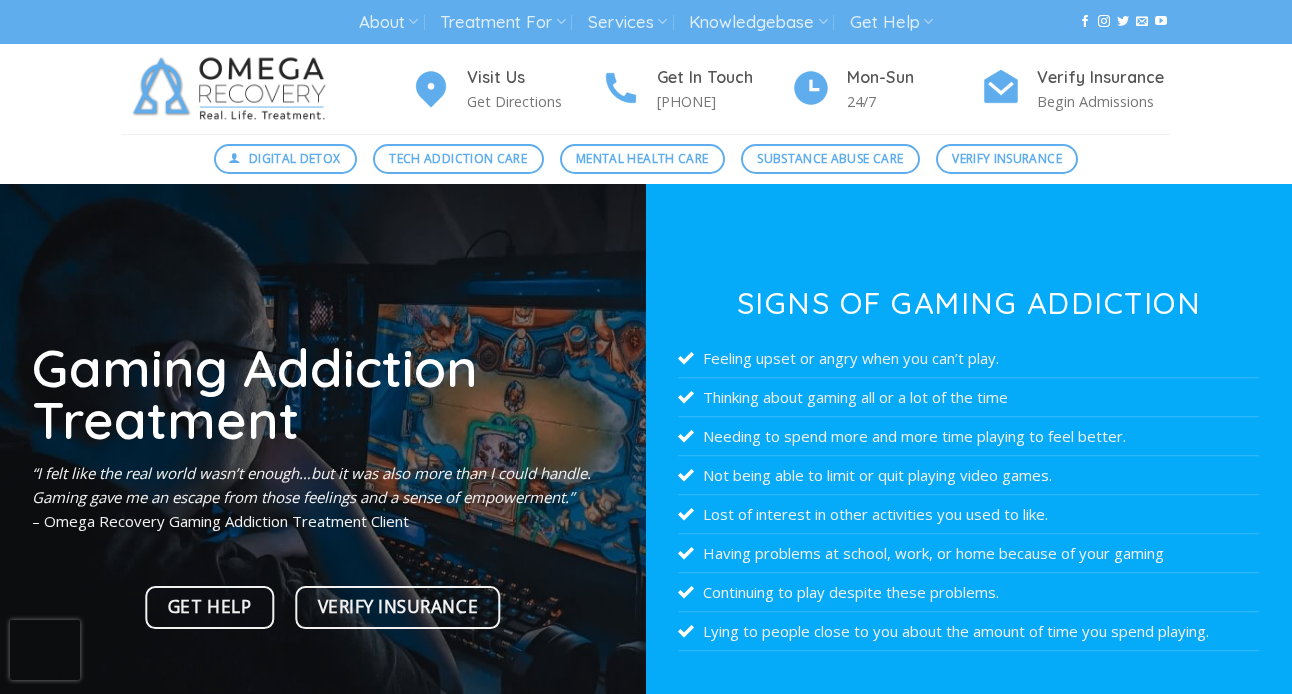 scroll, scrollTop: 0, scrollLeft: 0, axis: both 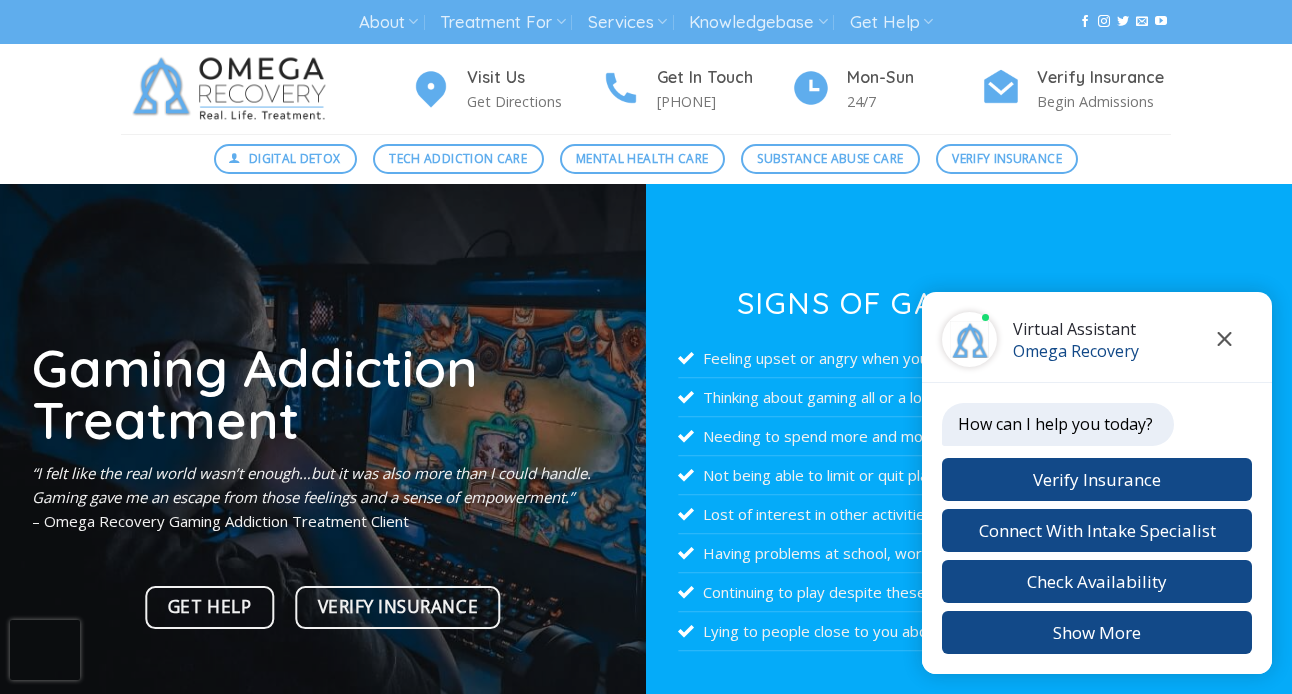 click at bounding box center (1224, 339) 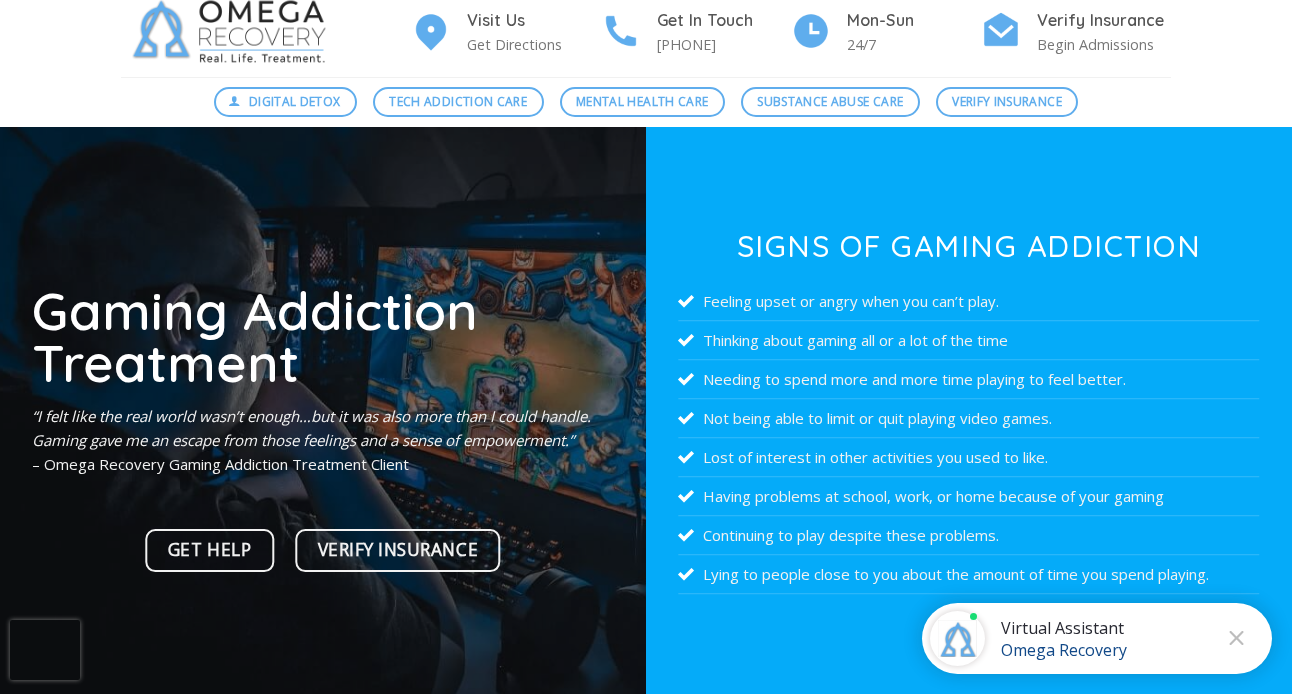scroll, scrollTop: 80, scrollLeft: 0, axis: vertical 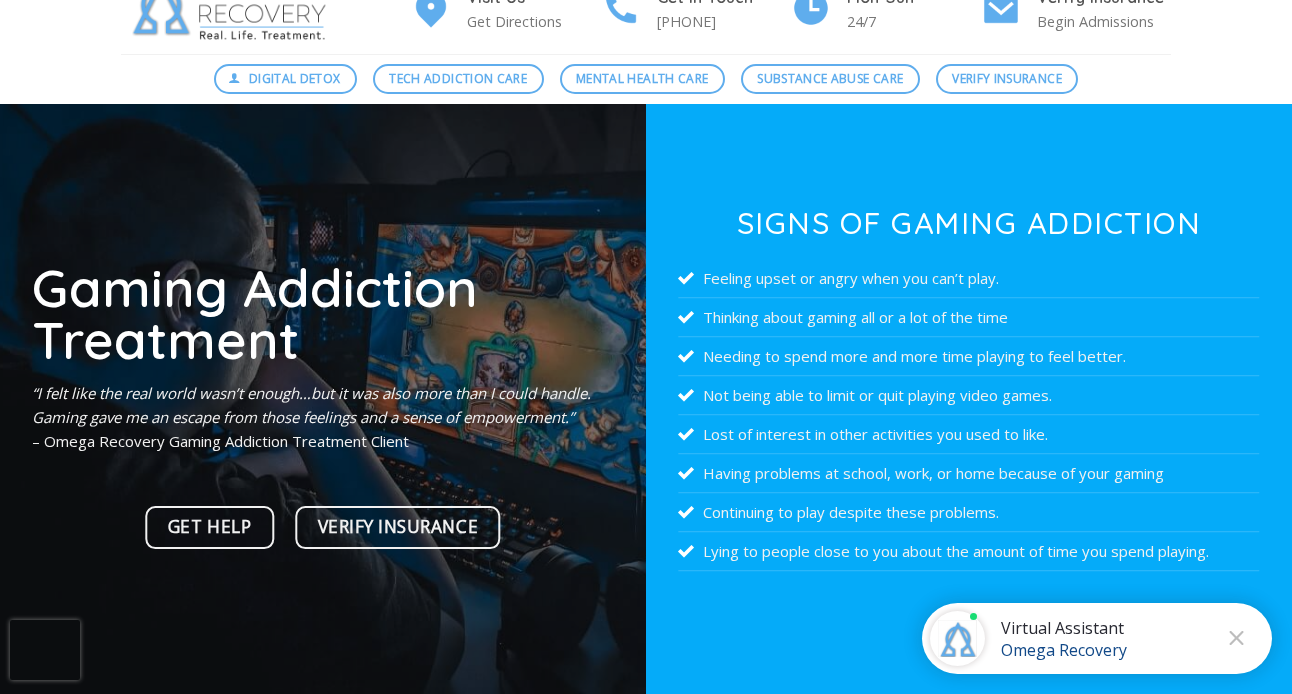 click on "Feeling upset or angry when you can’t play." at bounding box center (968, 278) 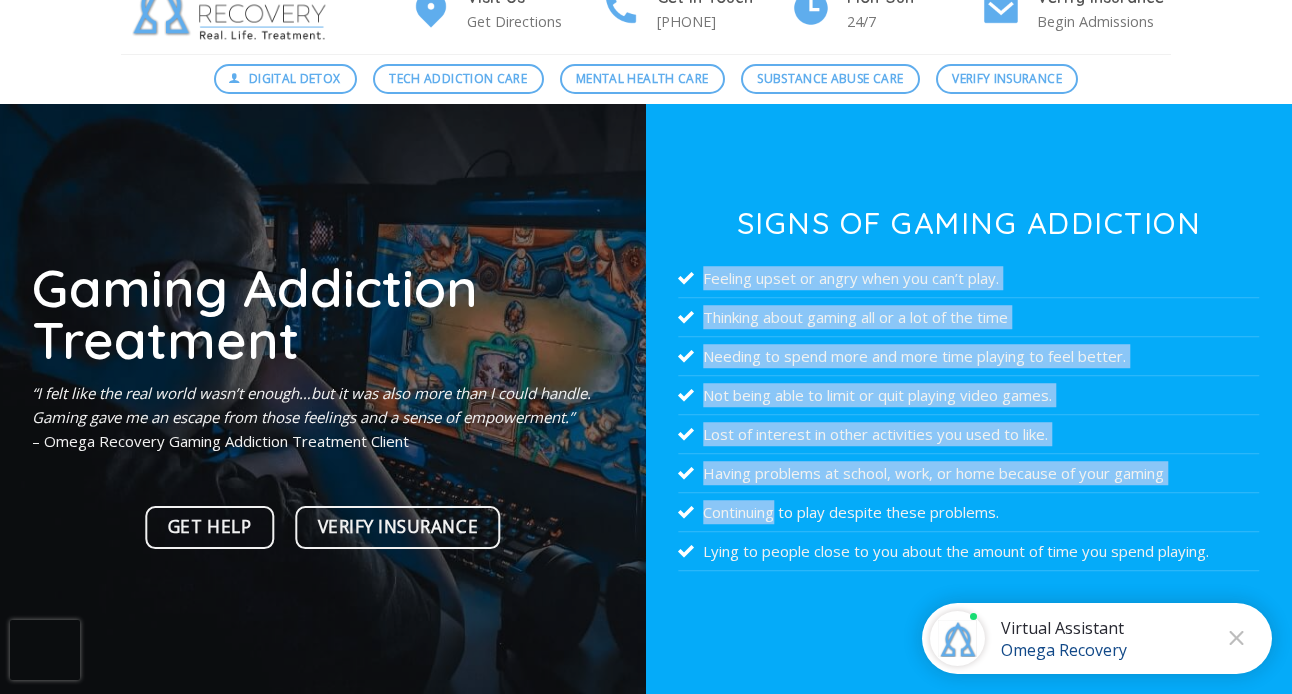 drag, startPoint x: 733, startPoint y: 281, endPoint x: 869, endPoint y: 496, distance: 254.40323 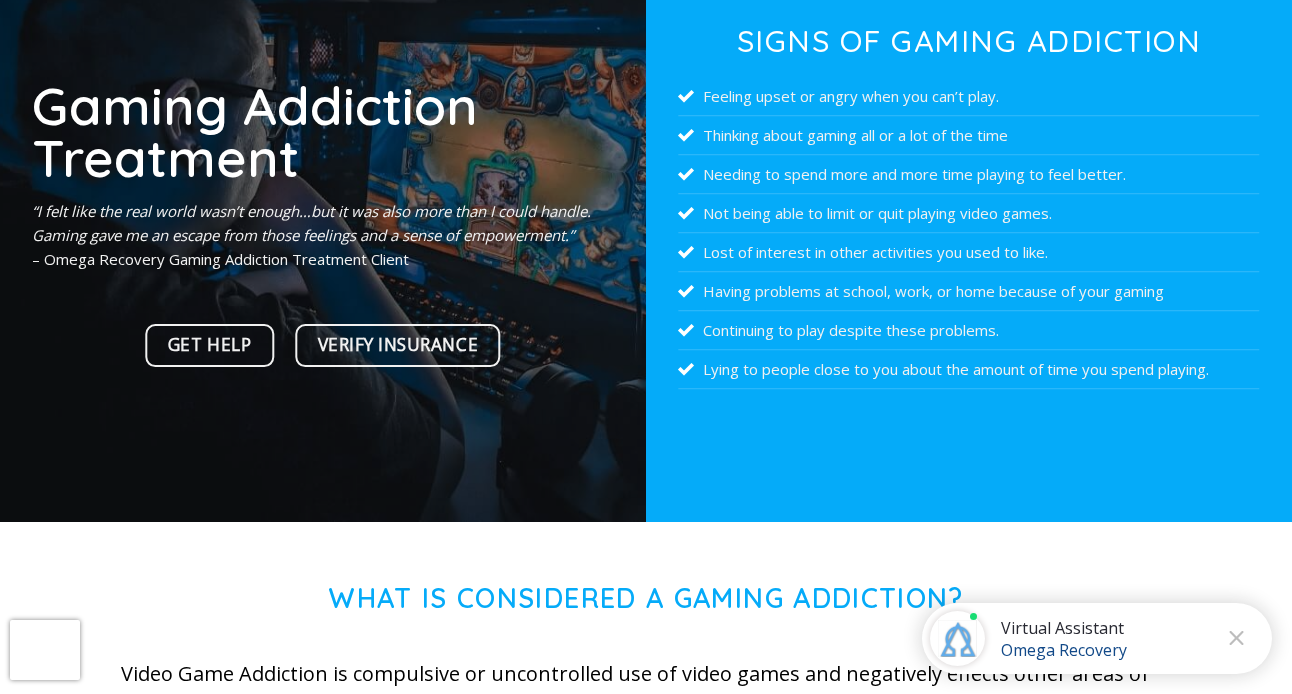 click at bounding box center (969, 222) 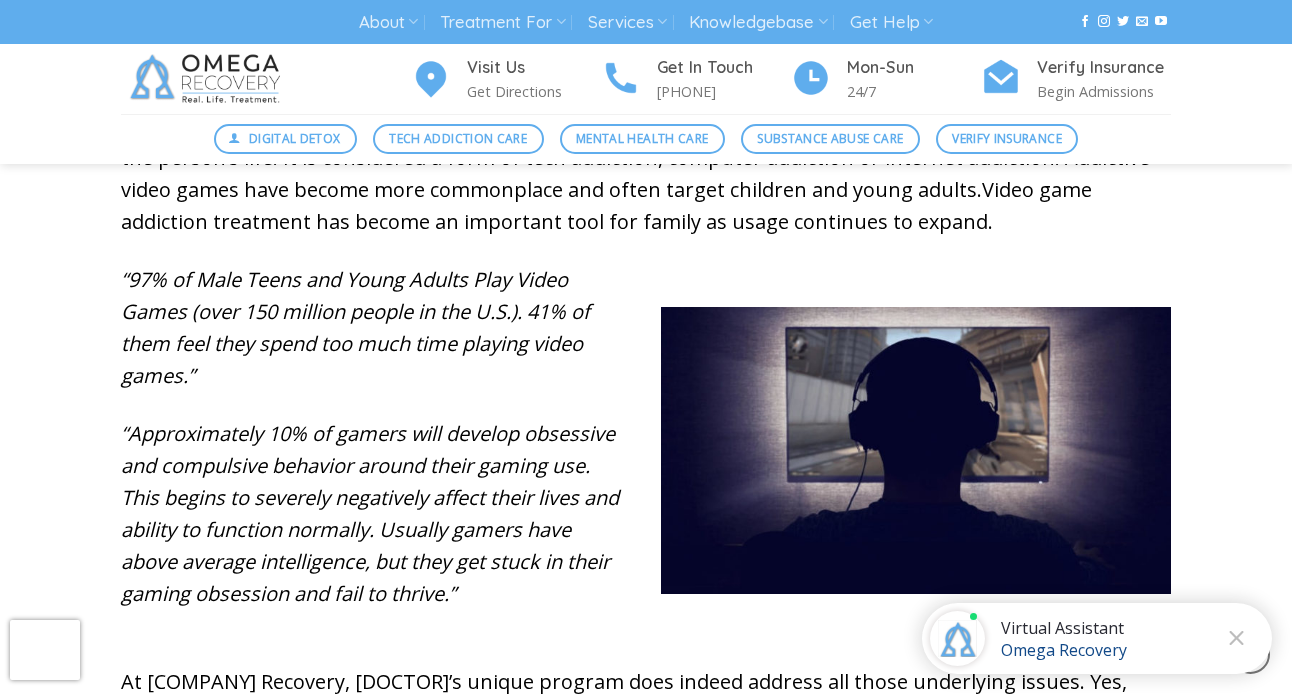 scroll, scrollTop: 878, scrollLeft: 0, axis: vertical 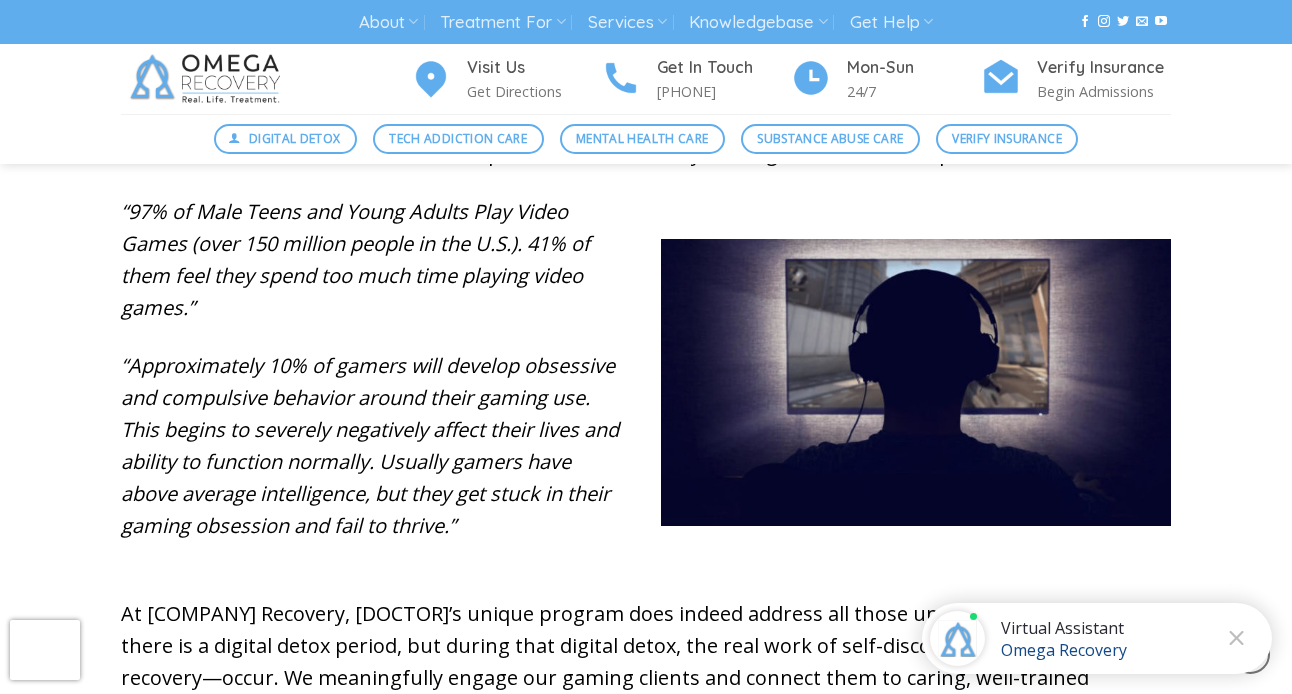 click on "“Approximately 10% of gamers will develop obsessive and compulsive behavior around their gaming use.  This begins to severely negatively affect their lives and ability to function normally. Usually gamers have above average intelligence, but they get stuck in their gaming obsession and fail to thrive.”" at bounding box center (370, 445) 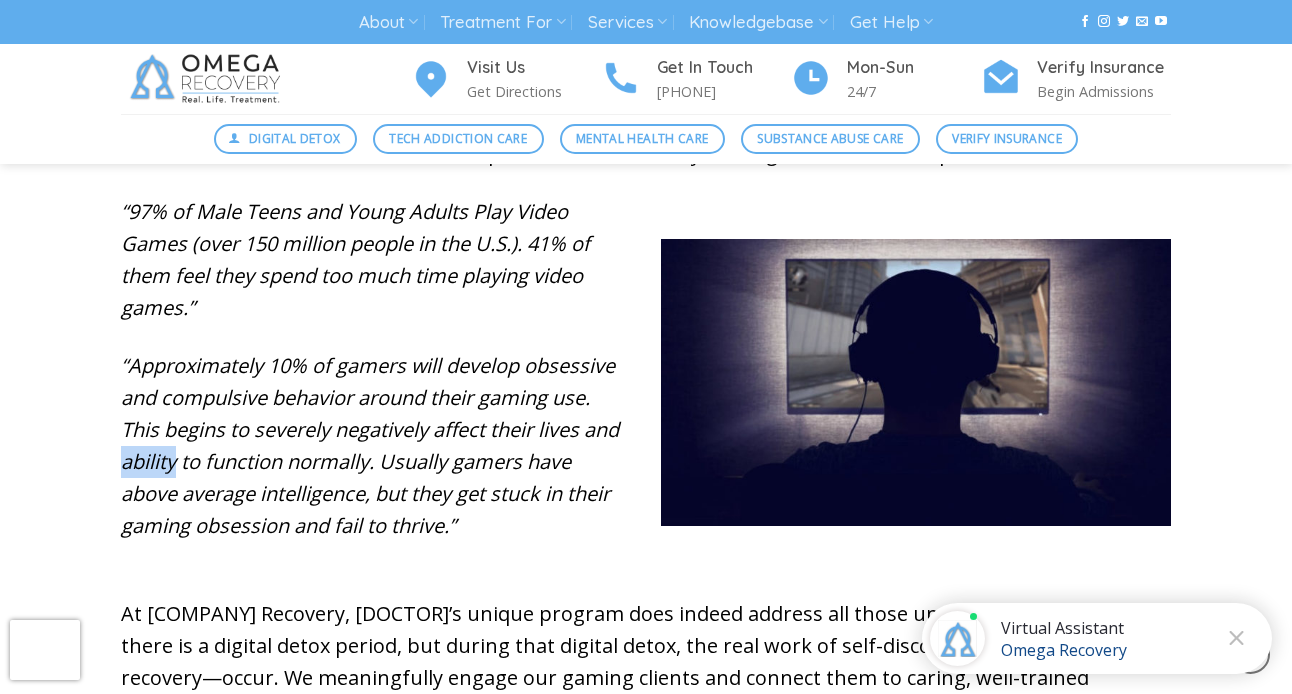 click on "“Approximately 10% of gamers will develop obsessive and compulsive behavior around their gaming use.  This begins to severely negatively affect their lives and ability to function normally. Usually gamers have above average intelligence, but they get stuck in their gaming obsession and fail to thrive.”" at bounding box center [370, 445] 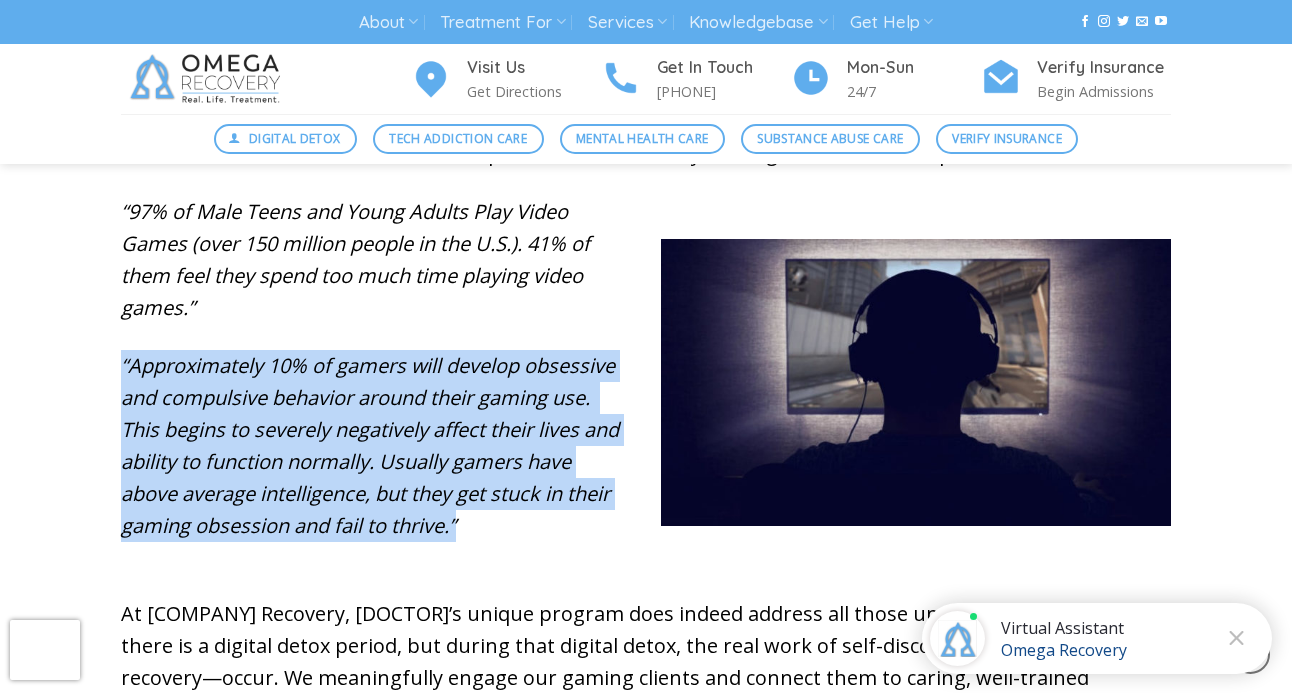 click on "“Approximately 10% of gamers will develop obsessive and compulsive behavior around their gaming use.  This begins to severely negatively affect their lives and ability to function normally. Usually gamers have above average intelligence, but they get stuck in their gaming obsession and fail to thrive.”" at bounding box center (370, 445) 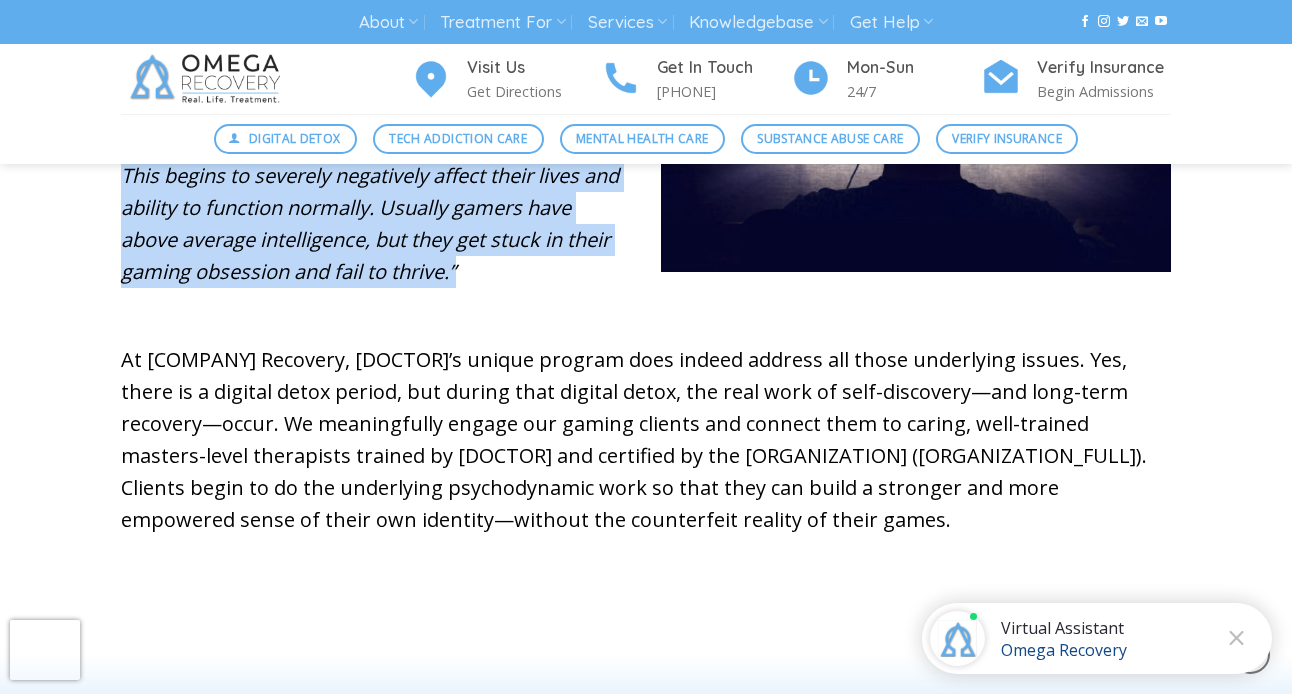 scroll, scrollTop: 1136, scrollLeft: 0, axis: vertical 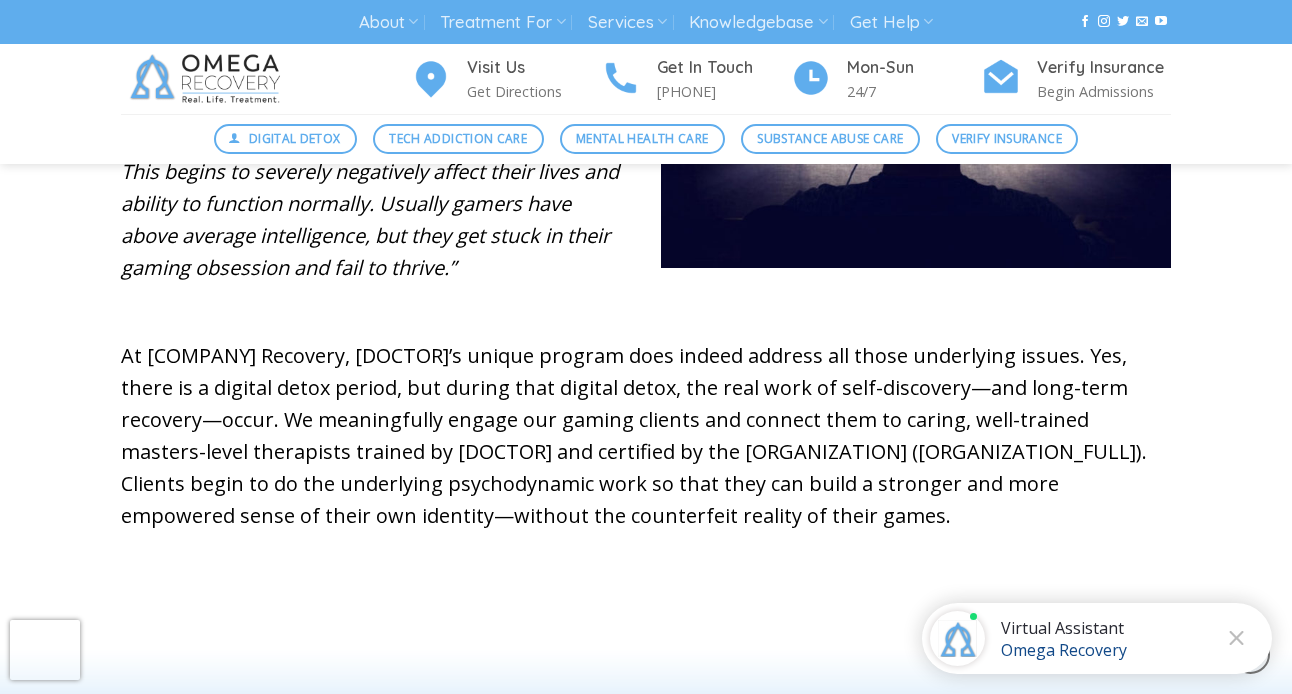 click on "At [COMPANY] Recovery, [DOCTOR]’s unique program does indeed address all those underlying issues. Yes, there is a digital detox period, but during that digital detox, the real work of self-discovery—and long-term recovery—occur. We meaningfully engage our gaming clients and connect them to caring, well-trained masters-level therapists trained by [DOCTOR] and certified by the [ORGANIZATION] ([ORGANIZATION_FULL]). Clients begin to do the underlying psychodynamic work so that they can build a stronger and more empowered sense of their own identity—without the counterfeit reality of their games." at bounding box center (646, 436) 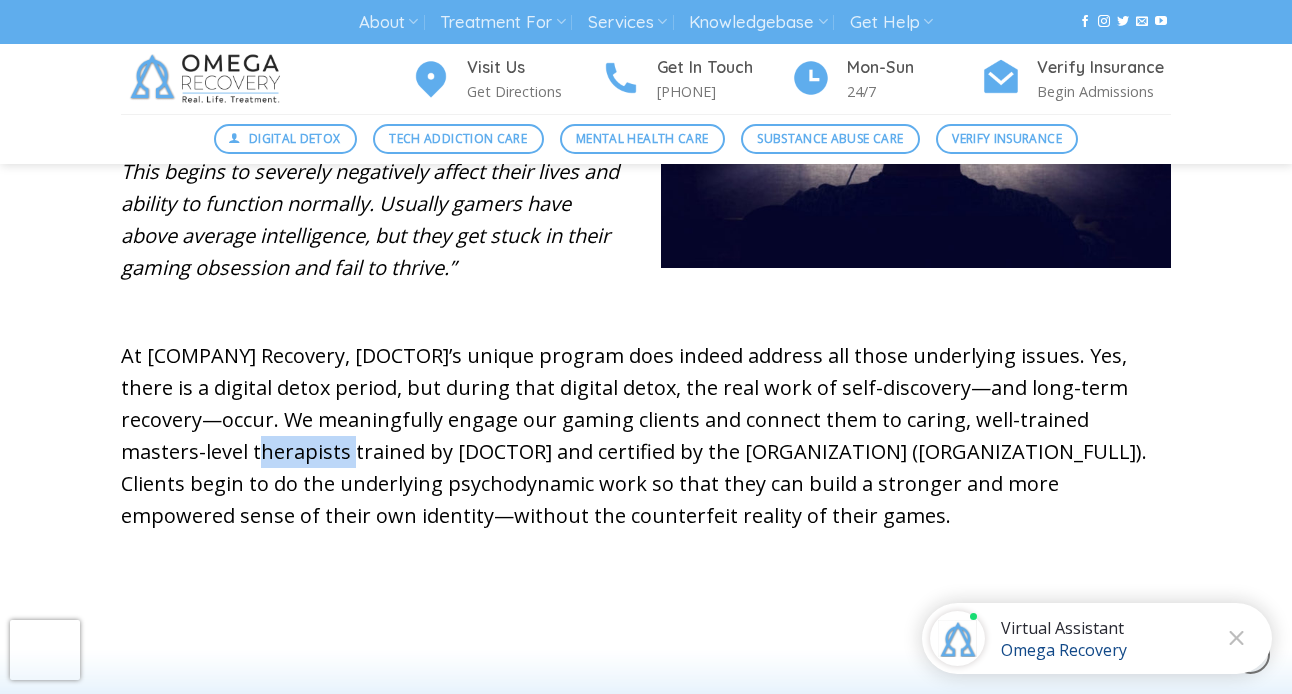 click on "At [COMPANY] Recovery, [DOCTOR]’s unique program does indeed address all those underlying issues. Yes, there is a digital detox period, but during that digital detox, the real work of self-discovery—and long-term recovery—occur. We meaningfully engage our gaming clients and connect them to caring, well-trained masters-level therapists trained by [DOCTOR] and certified by the [ORGANIZATION] ([ORGANIZATION_FULL]). Clients begin to do the underlying psychodynamic work so that they can build a stronger and more empowered sense of their own identity—without the counterfeit reality of their games." at bounding box center (646, 436) 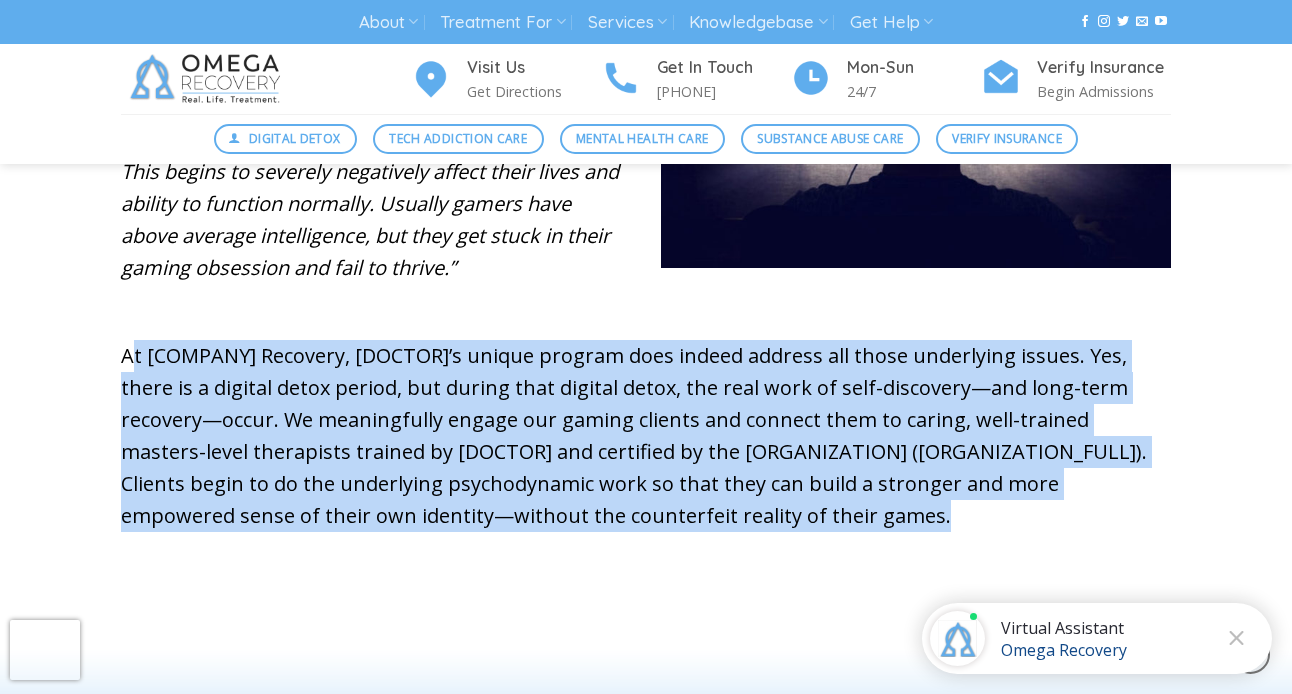click on "At [COMPANY] Recovery, [DOCTOR]’s unique program does indeed address all those underlying issues. Yes, there is a digital detox period, but during that digital detox, the real work of self-discovery—and long-term recovery—occur. We meaningfully engage our gaming clients and connect them to caring, well-trained masters-level therapists trained by [DOCTOR] and certified by the [ORGANIZATION] ([ORGANIZATION_FULL]). Clients begin to do the underlying psychodynamic work so that they can build a stronger and more empowered sense of their own identity—without the counterfeit reality of their games." at bounding box center (646, 436) 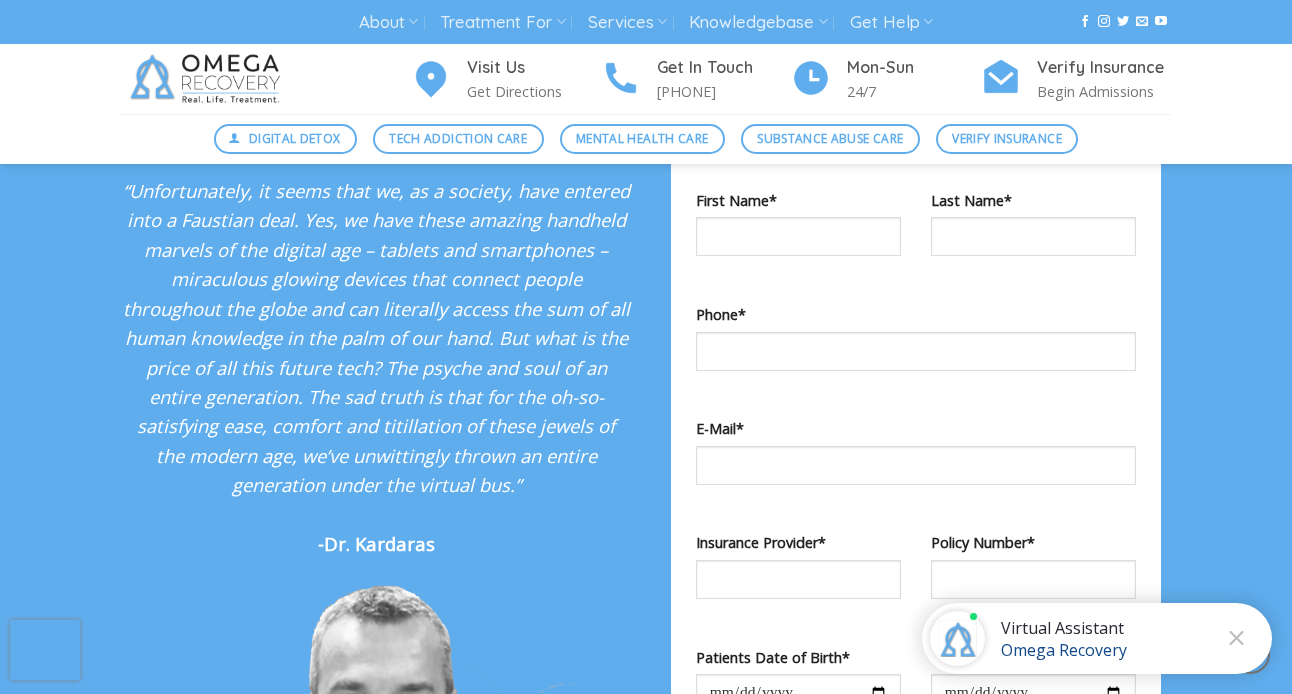 scroll, scrollTop: 1955, scrollLeft: 0, axis: vertical 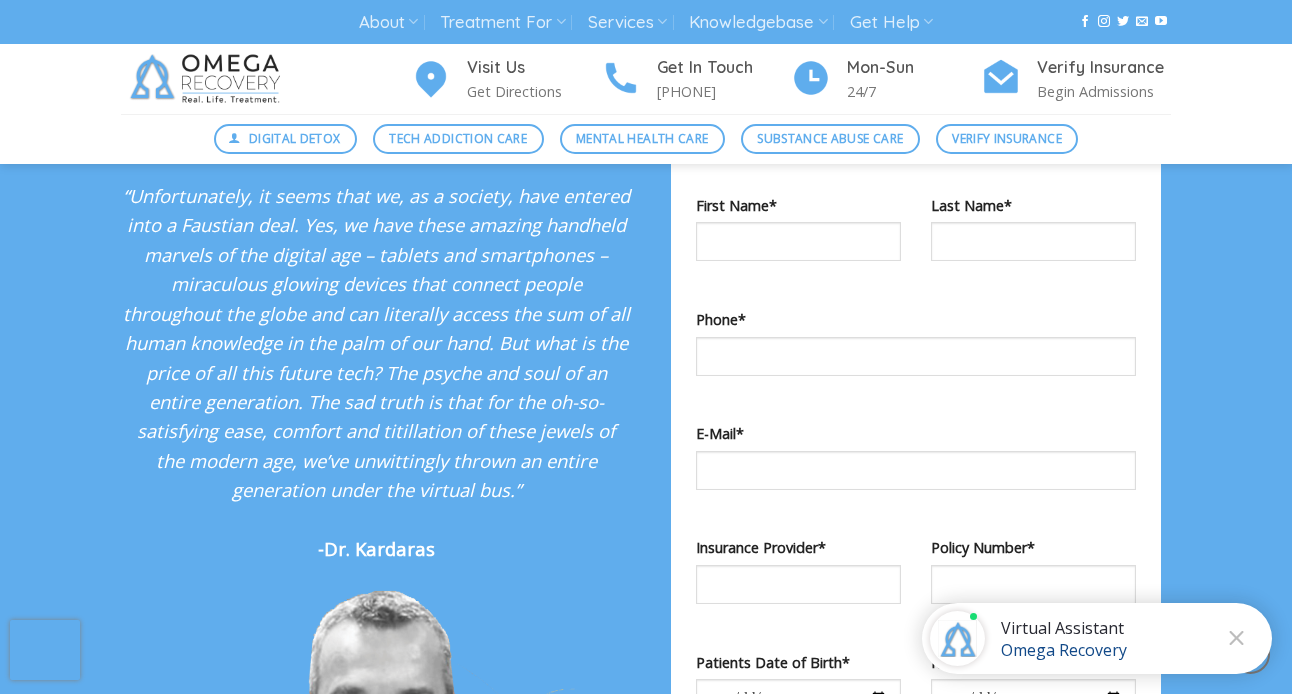 click on "“Unfortunately, it seems that we, as a society, have entered into a Faustian deal. Yes, we have these amazing handheld marvels of the digital age – tablets and smartphones – miraculous glowing devices that connect people throughout the globe and can literally access the sum of all human knowledge in the palm of our hand. But what is the price of all this future tech? The psyche and soul of an entire generation. The sad truth is that for the oh-so-satisfying ease, comfort and titillation of these jewels of the modern age, we’ve unwittingly thrown an entire generation under the virtual bus.”" at bounding box center (376, 342) 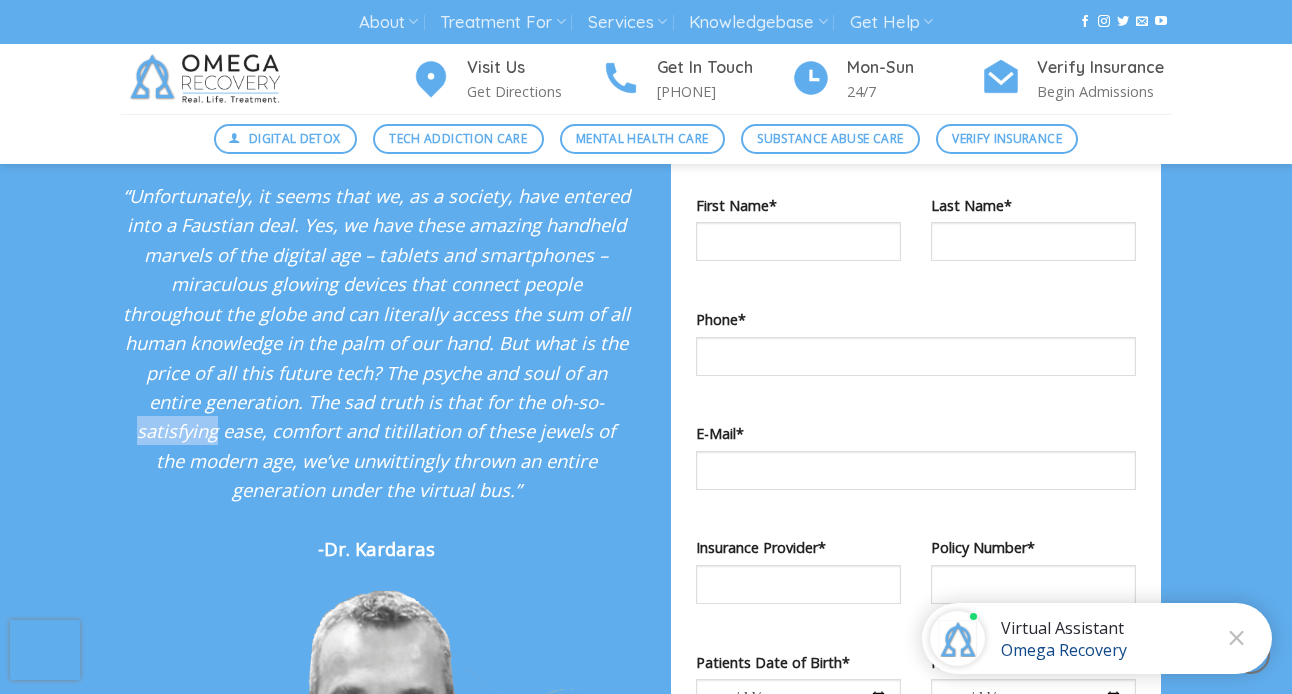 click on "“Unfortunately, it seems that we, as a society, have entered into a Faustian deal. Yes, we have these amazing handheld marvels of the digital age – tablets and smartphones – miraculous glowing devices that connect people throughout the globe and can literally access the sum of all human knowledge in the palm of our hand. But what is the price of all this future tech? The psyche and soul of an entire generation. The sad truth is that for the oh-so-satisfying ease, comfort and titillation of these jewels of the modern age, we’ve unwittingly thrown an entire generation under the virtual bus.”" at bounding box center (376, 342) 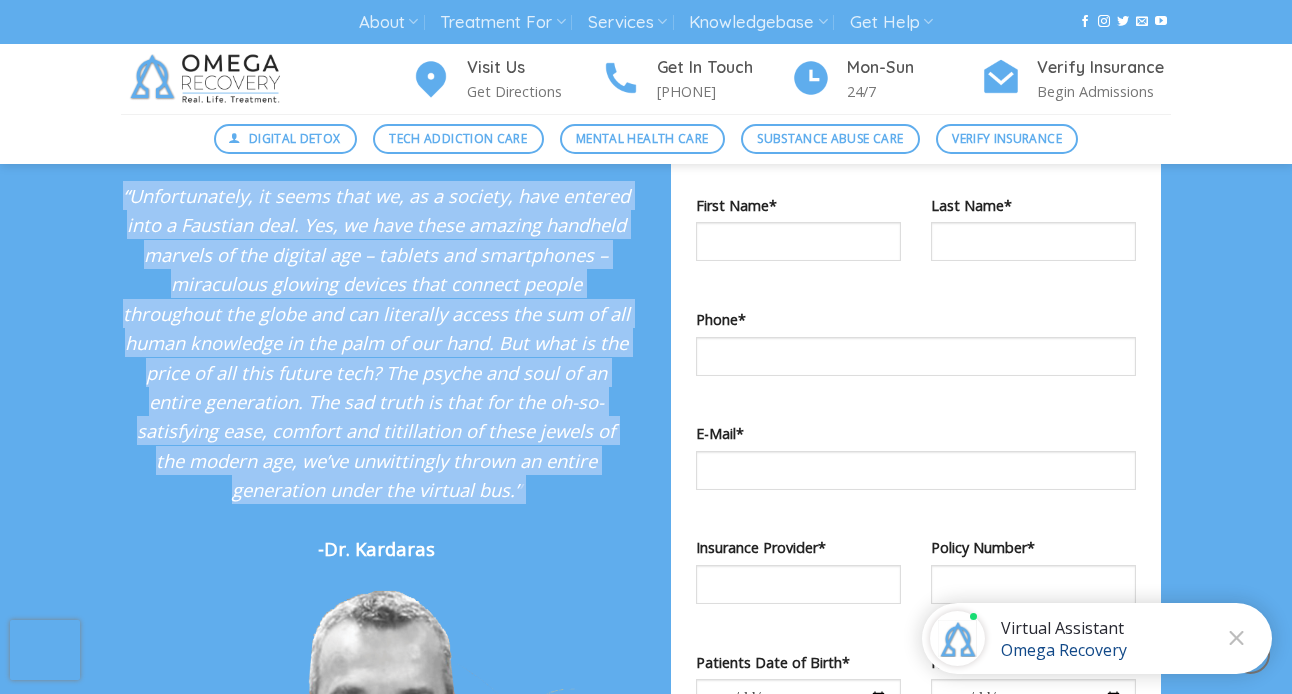 click on "“Unfortunately, it seems that we, as a society, have entered into a Faustian deal. Yes, we have these amazing handheld marvels of the digital age – tablets and smartphones – miraculous glowing devices that connect people throughout the globe and can literally access the sum of all human knowledge in the palm of our hand. But what is the price of all this future tech? The psyche and soul of an entire generation. The sad truth is that for the oh-so-satisfying ease, comfort and titillation of these jewels of the modern age, we’ve unwittingly thrown an entire generation under the virtual bus.”" at bounding box center [376, 342] 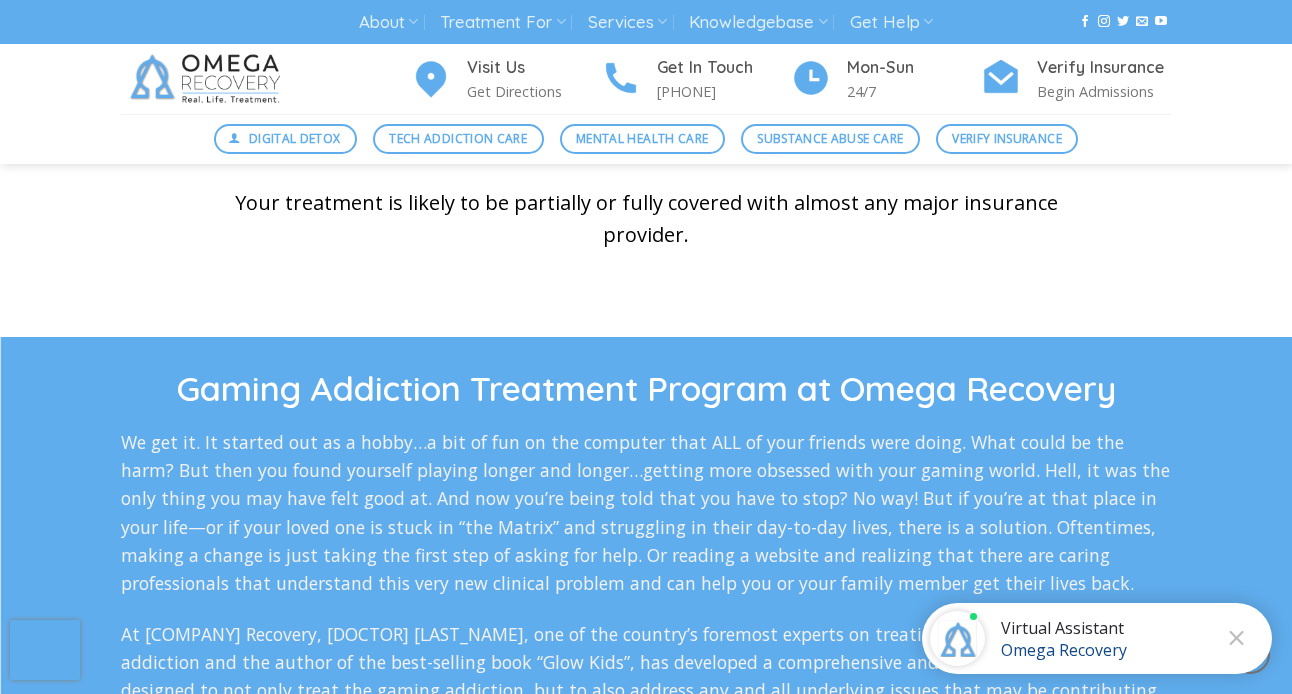 scroll, scrollTop: 3253, scrollLeft: 0, axis: vertical 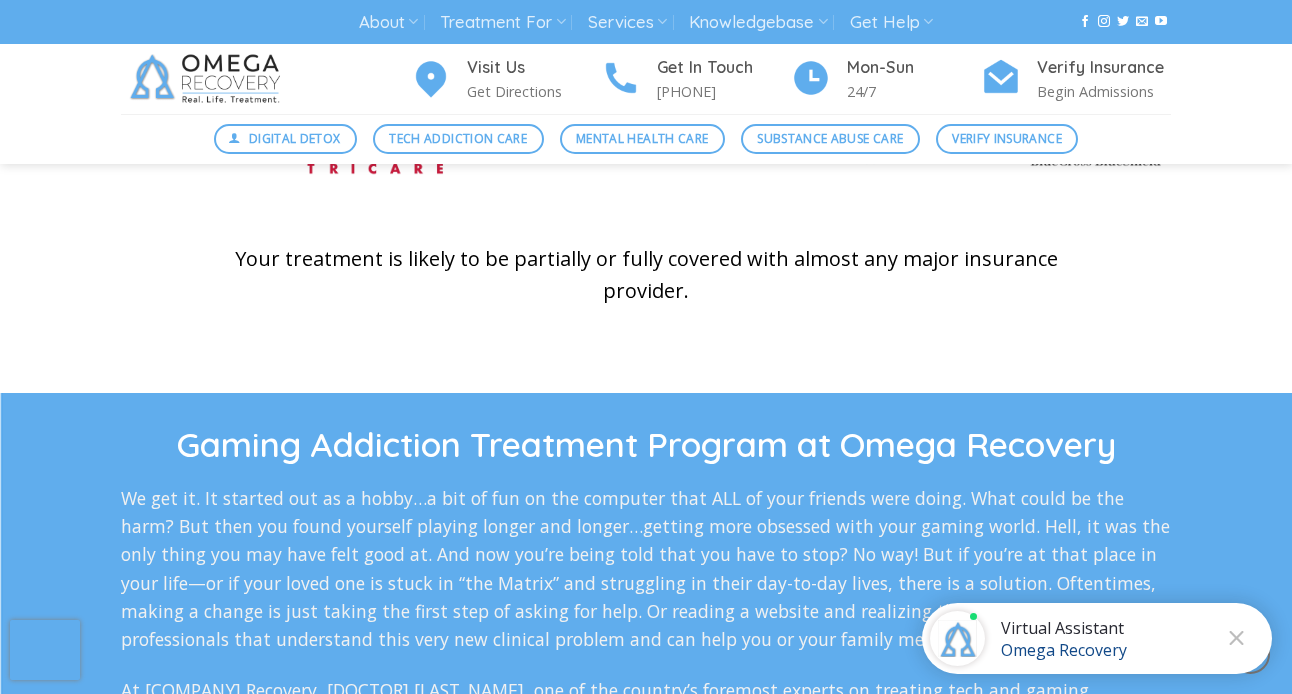 click on "Your treatment is likely to be partially or fully covered with almost any major insurance provider." at bounding box center [646, 275] 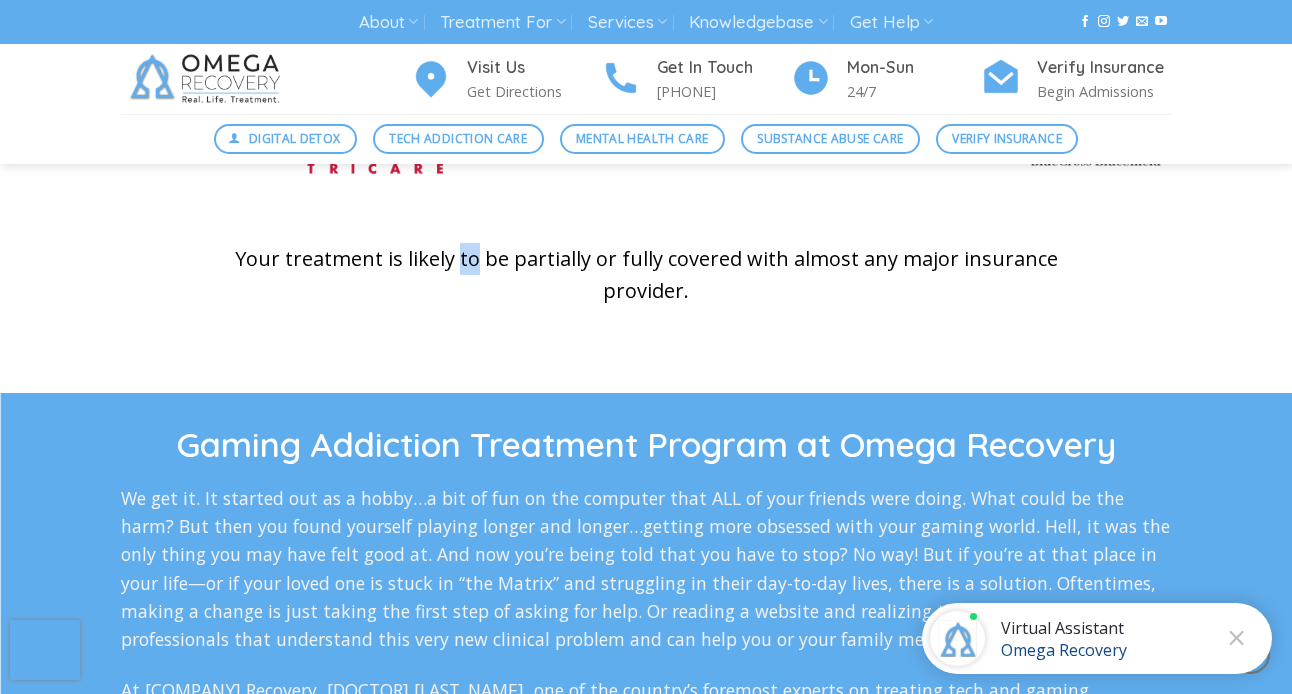 click on "Your treatment is likely to be partially or fully covered with almost any major insurance provider." at bounding box center (646, 275) 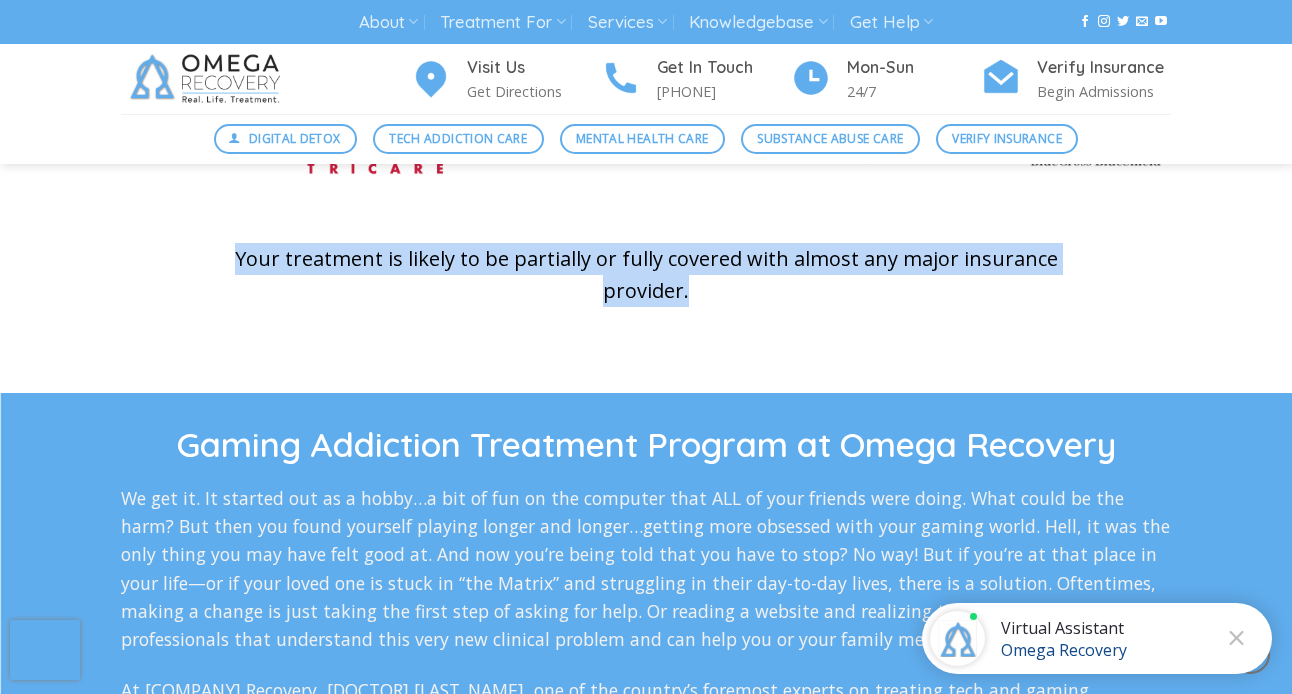 click on "Your treatment is likely to be partially or fully covered with almost any major insurance provider." at bounding box center (646, 275) 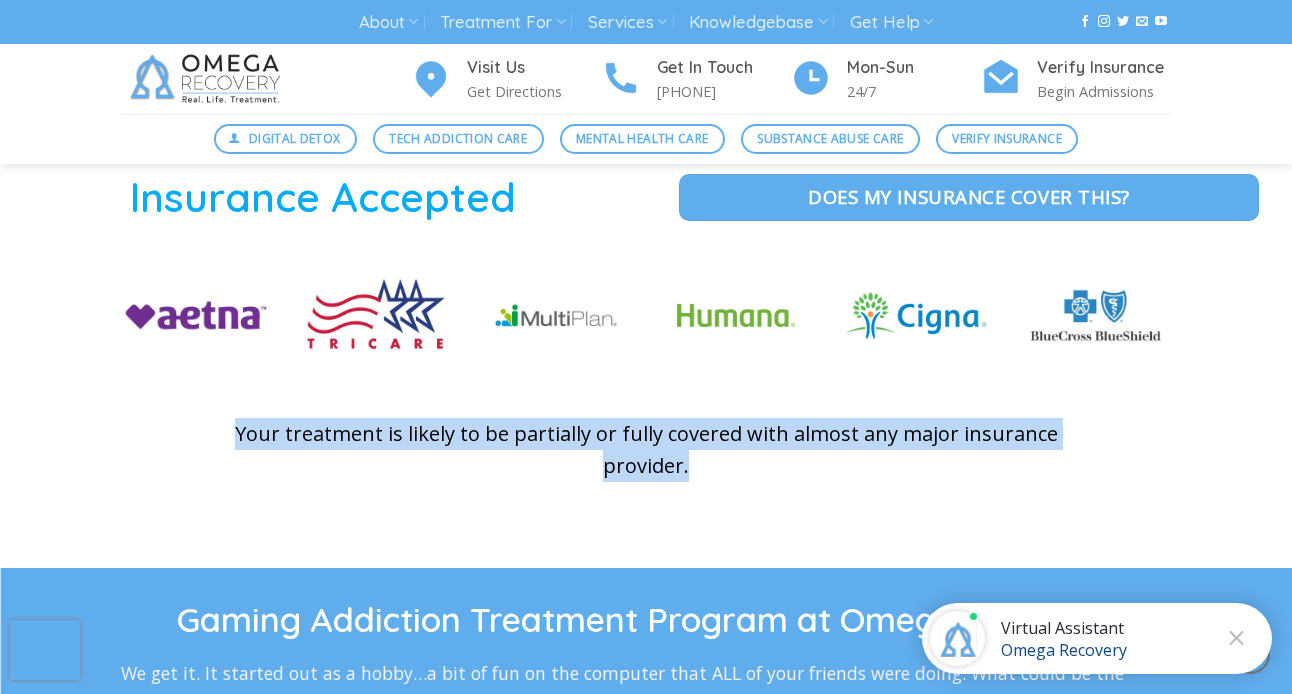 scroll, scrollTop: 3008, scrollLeft: 0, axis: vertical 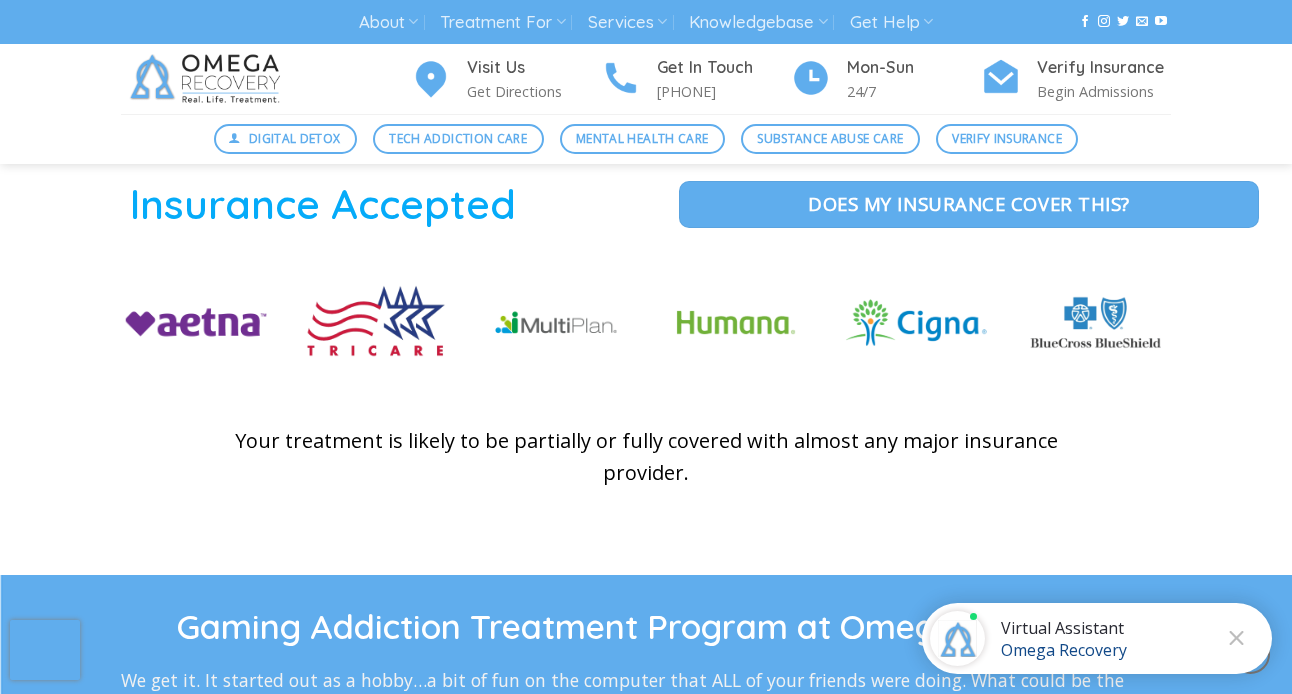 click on "Insurance Accepted" at bounding box center (323, 203) 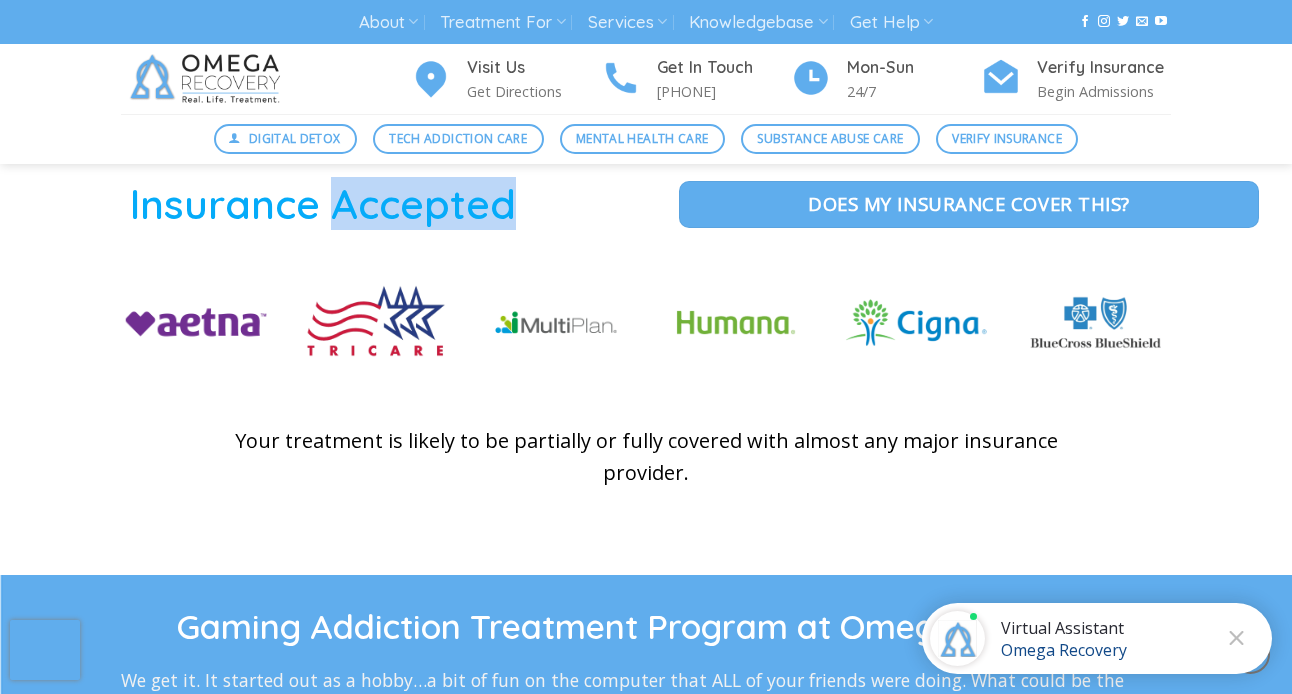 click on "Insurance Accepted" at bounding box center [323, 203] 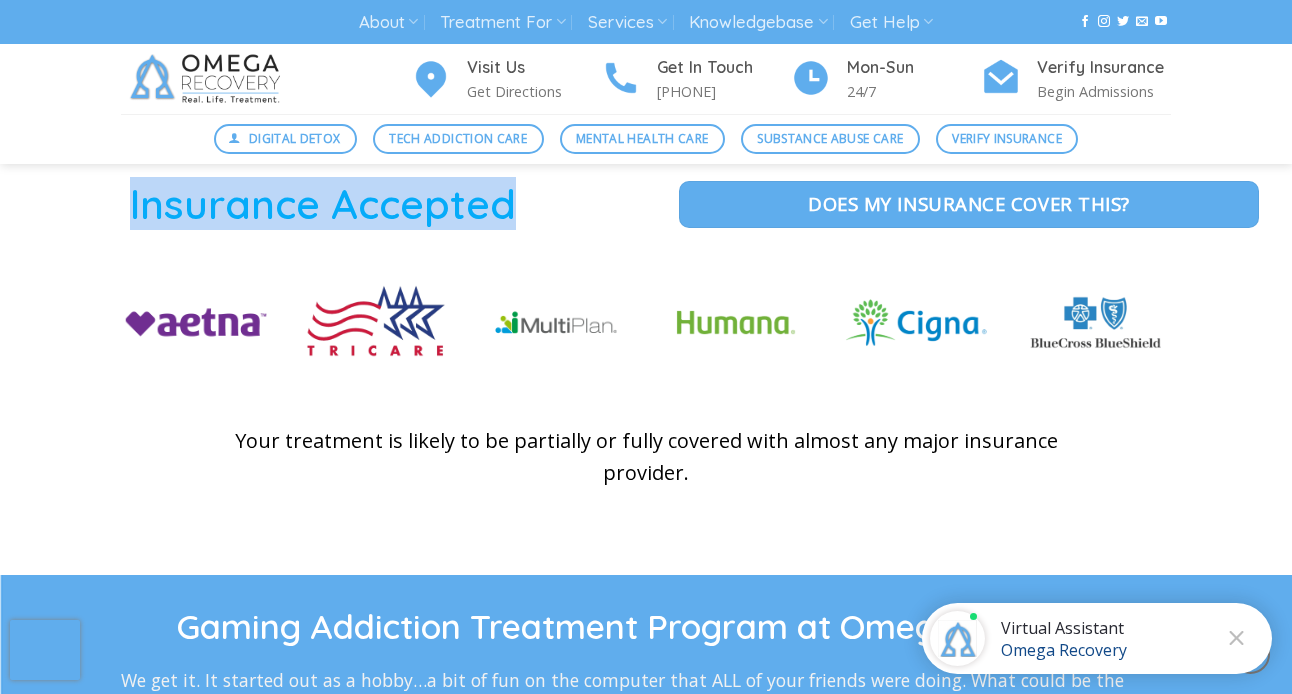 click on "Insurance Accepted" at bounding box center [323, 203] 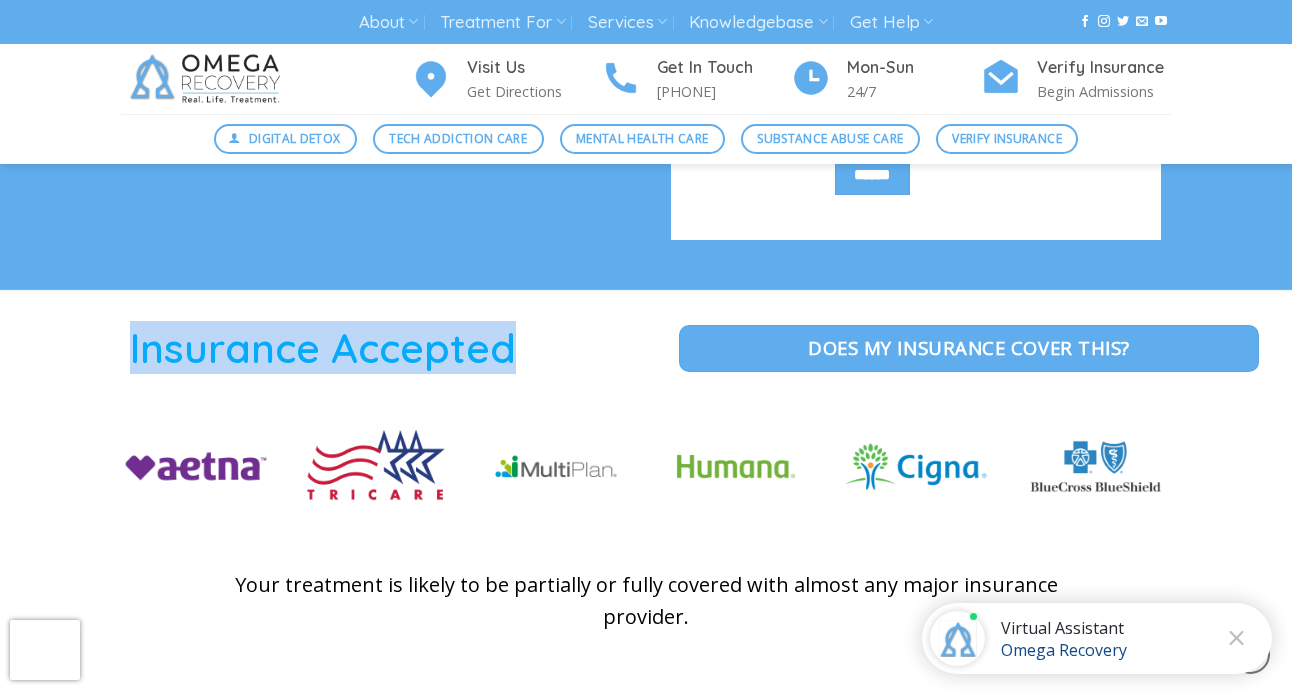 scroll, scrollTop: 2851, scrollLeft: 0, axis: vertical 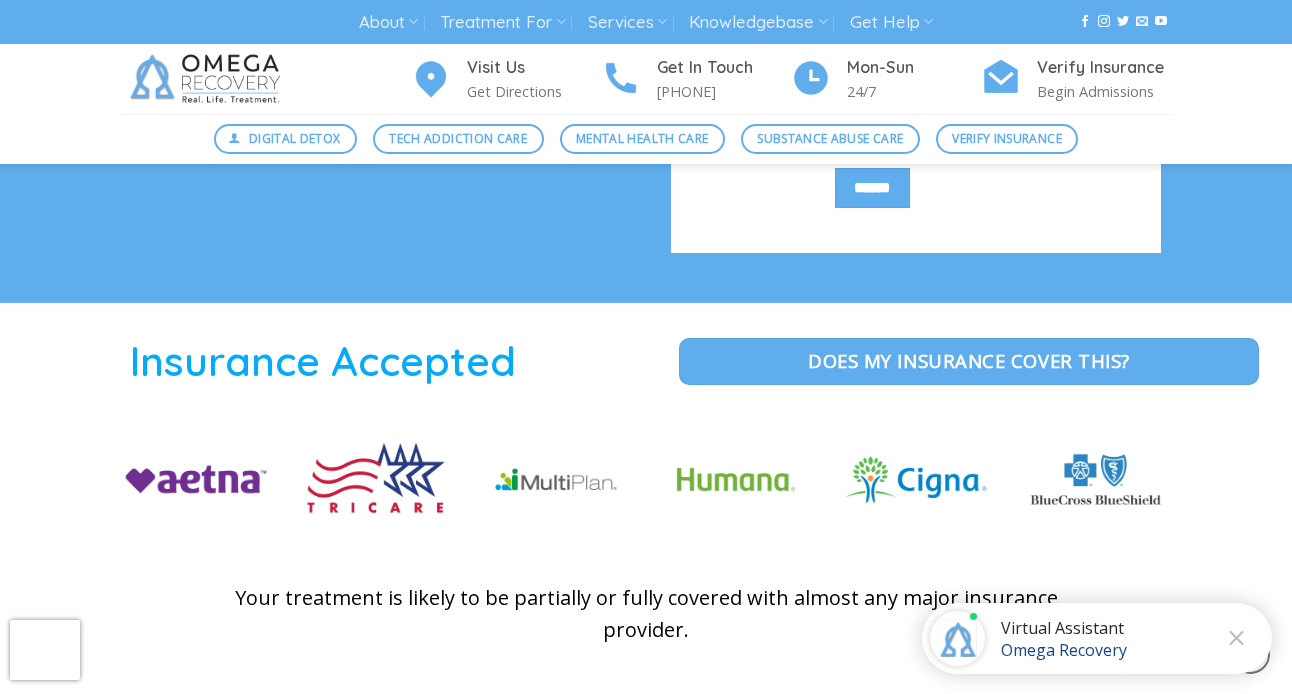 click on "“Unfortunately, it seems that we, as a society, have entered into a Faustian deal. Yes, we have these amazing handheld marvels of the digital age – tablets and smartphones – miraculous glowing devices that connect people throughout the globe and can literally access the sum of all human knowledge in the palm of our hand. But what is the price of all this future tech? The psyche and soul of an entire generation. The sad truth is that for the oh-so-satisfying ease, comfort and titillation of these jewels of the modern age, we’ve unwittingly thrown an entire generation under the virtual bus.”
-[DOCTOR]
Begin Your Recovery
Call  [PHONE] or complete the form below
[FIRST] Name*
[LAST] Name*
[PHONE]*
[EMAIL]*" at bounding box center (646, -302) 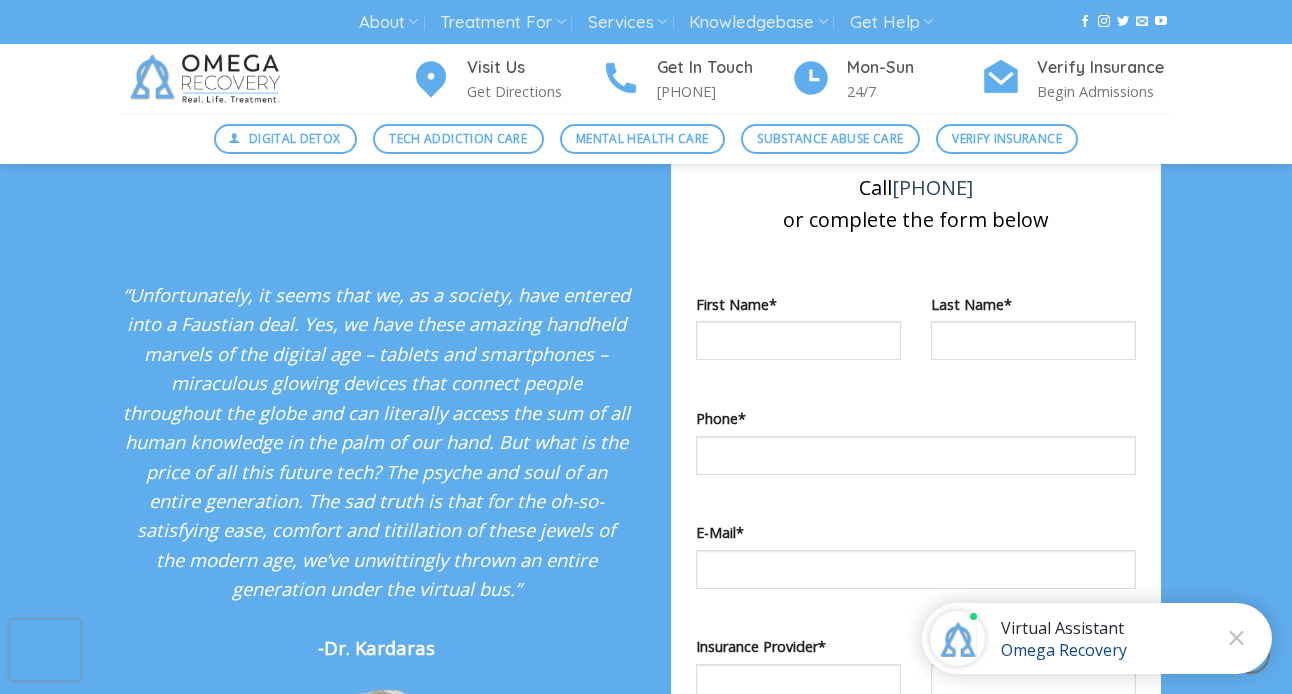 scroll, scrollTop: 1779, scrollLeft: 0, axis: vertical 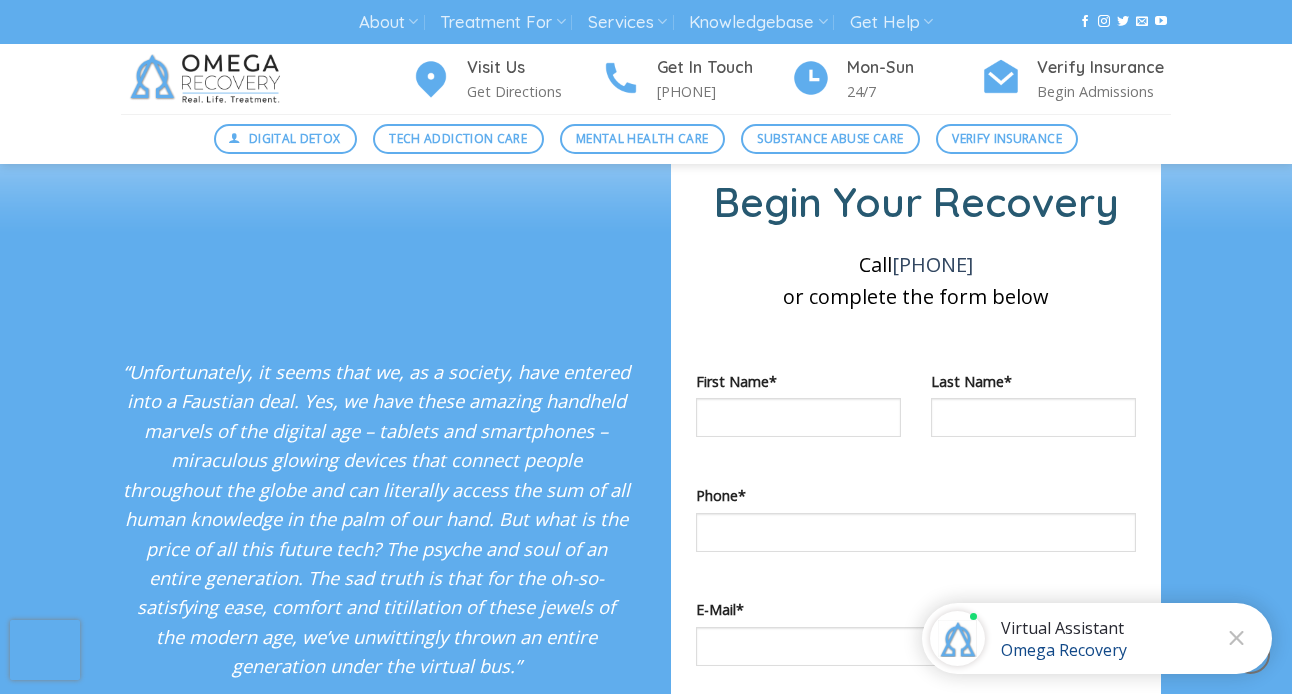 click on "“Unfortunately, it seems that we, as a society, have entered into a Faustian deal. Yes, we have these amazing handheld marvels of the digital age – tablets and smartphones – miraculous glowing devices that connect people throughout the globe and can literally access the sum of all human knowledge in the palm of our hand. But what is the price of all this future tech? The psyche and soul of an entire generation. The sad truth is that for the oh-so-satisfying ease, comfort and titillation of these jewels of the modern age, we’ve unwittingly thrown an entire generation under the virtual bus.”" at bounding box center [376, 518] 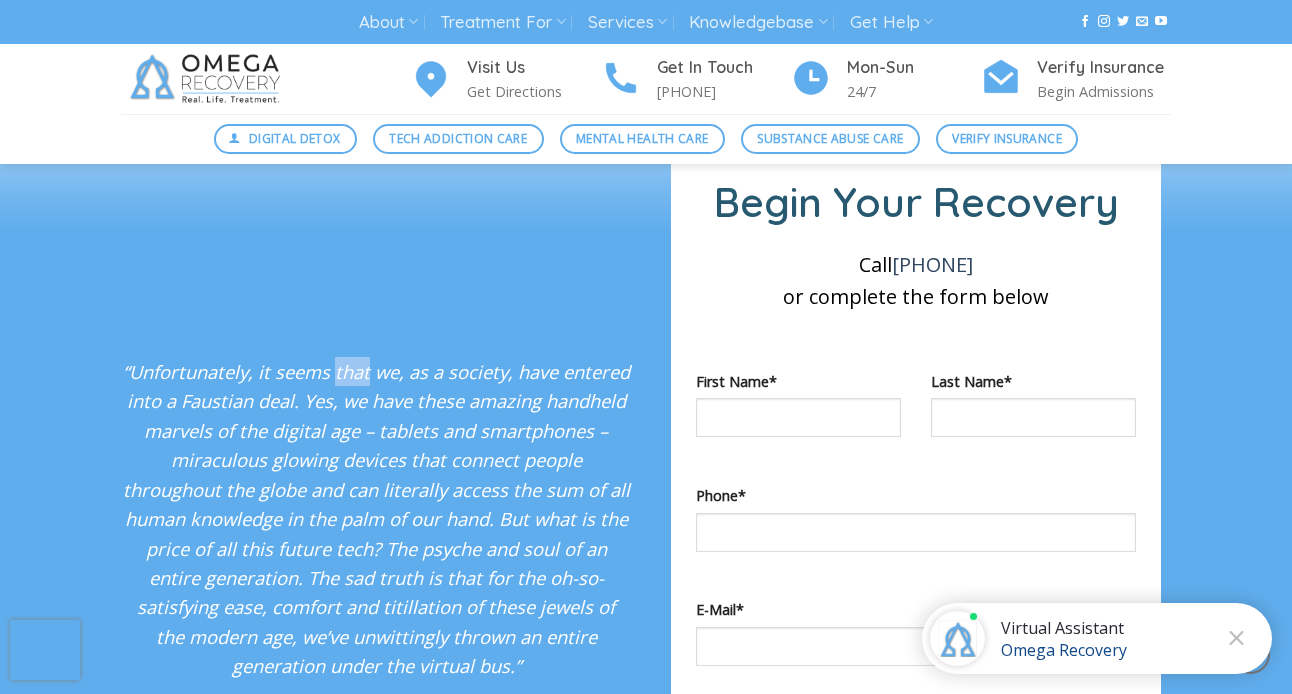 click on "“Unfortunately, it seems that we, as a society, have entered into a Faustian deal. Yes, we have these amazing handheld marvels of the digital age – tablets and smartphones – miraculous glowing devices that connect people throughout the globe and can literally access the sum of all human knowledge in the palm of our hand. But what is the price of all this future tech? The psyche and soul of an entire generation. The sad truth is that for the oh-so-satisfying ease, comfort and titillation of these jewels of the modern age, we’ve unwittingly thrown an entire generation under the virtual bus.”" at bounding box center (376, 518) 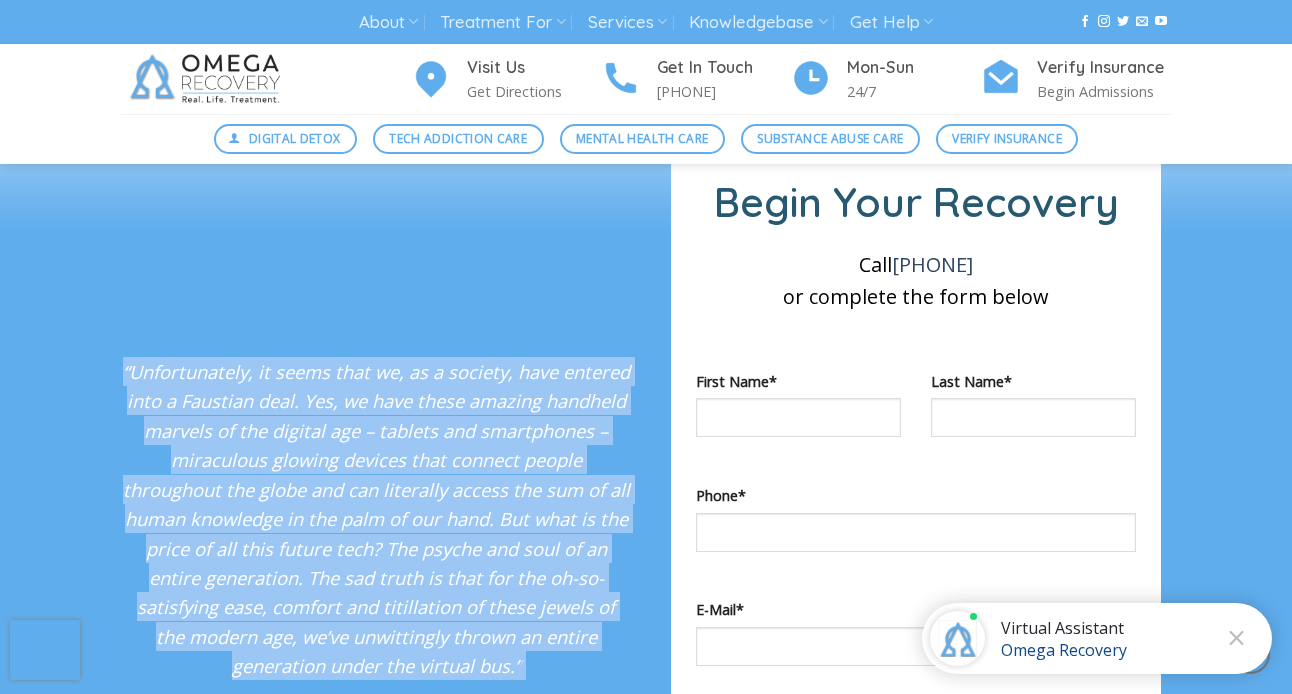 click on "“Unfortunately, it seems that we, as a society, have entered into a Faustian deal. Yes, we have these amazing handheld marvels of the digital age – tablets and smartphones – miraculous glowing devices that connect people throughout the globe and can literally access the sum of all human knowledge in the palm of our hand. But what is the price of all this future tech? The psyche and soul of an entire generation. The sad truth is that for the oh-so-satisfying ease, comfort and titillation of these jewels of the modern age, we’ve unwittingly thrown an entire generation under the virtual bus.”" at bounding box center [376, 518] 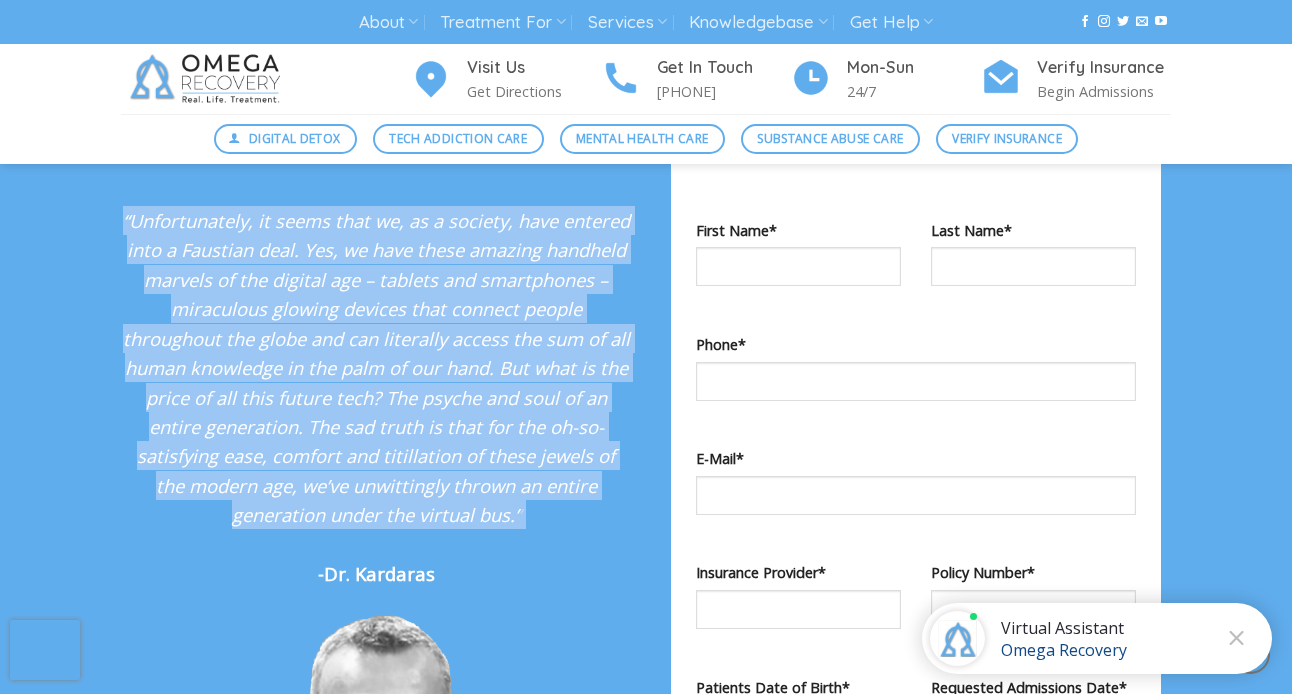 scroll, scrollTop: 1969, scrollLeft: 0, axis: vertical 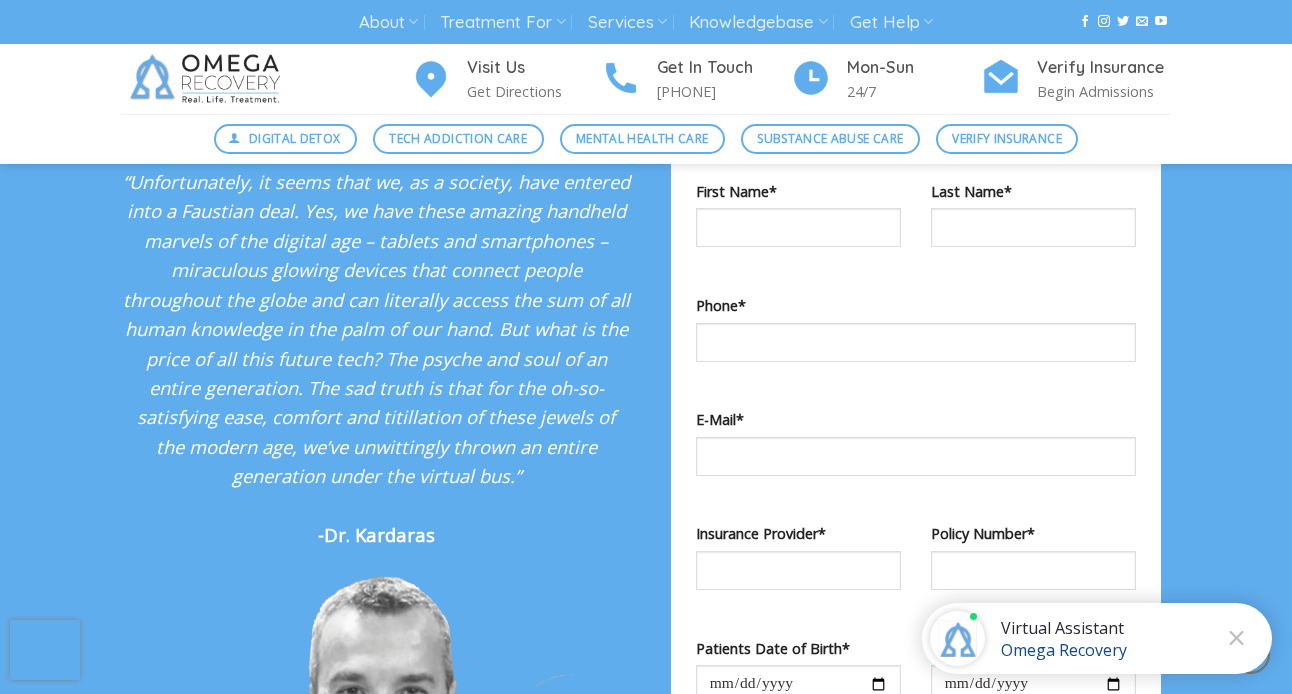 click on "-Dr. Kardaras" at bounding box center (376, 534) 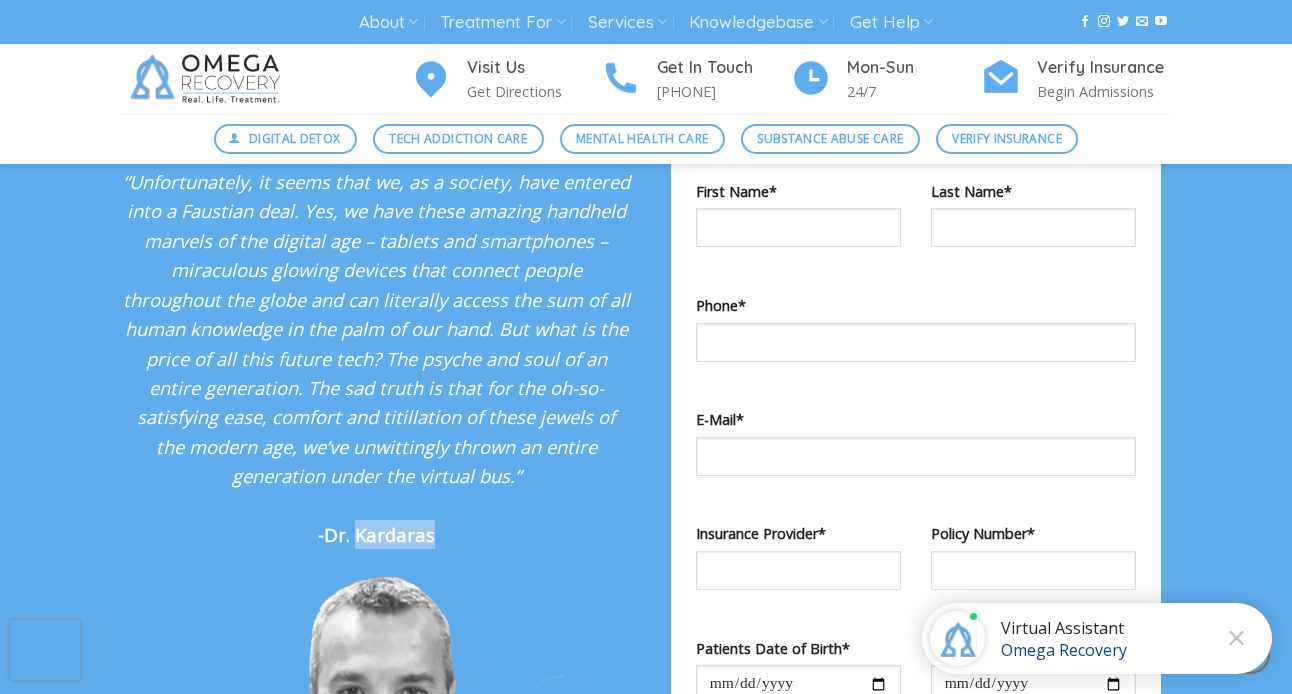 click on "-Dr. Kardaras" at bounding box center (376, 534) 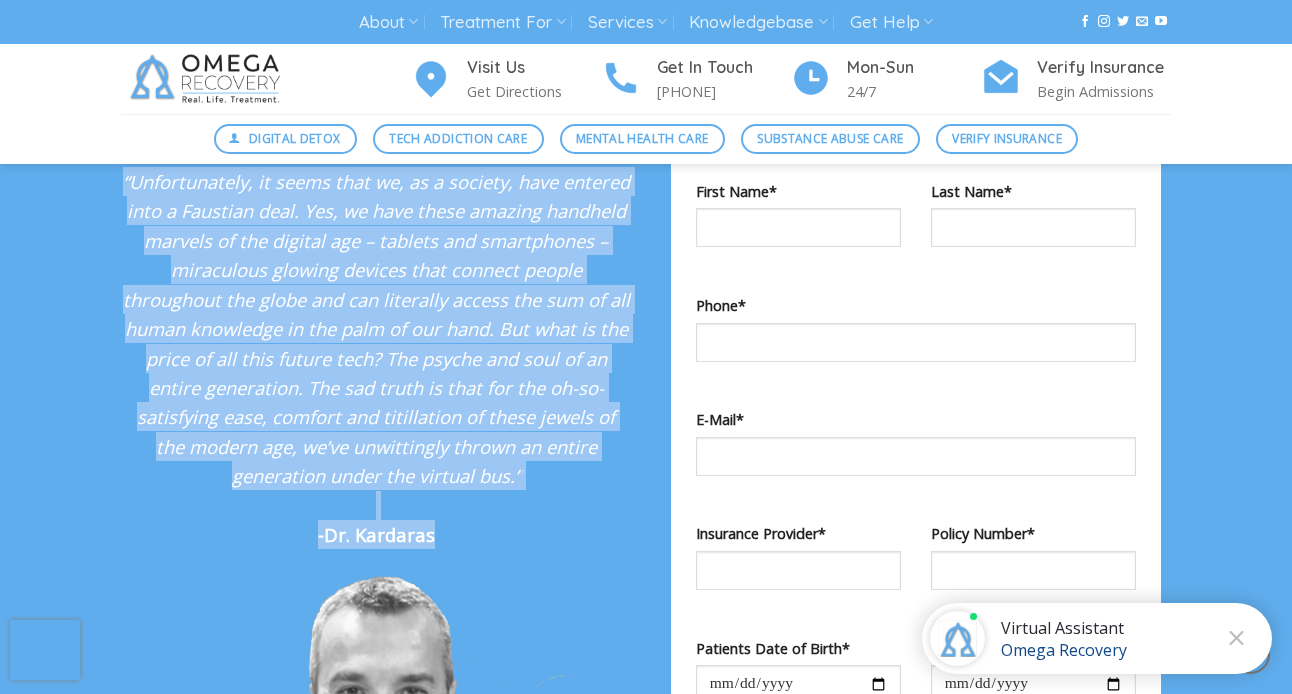 drag, startPoint x: 396, startPoint y: 540, endPoint x: 329, endPoint y: 328, distance: 222.33533 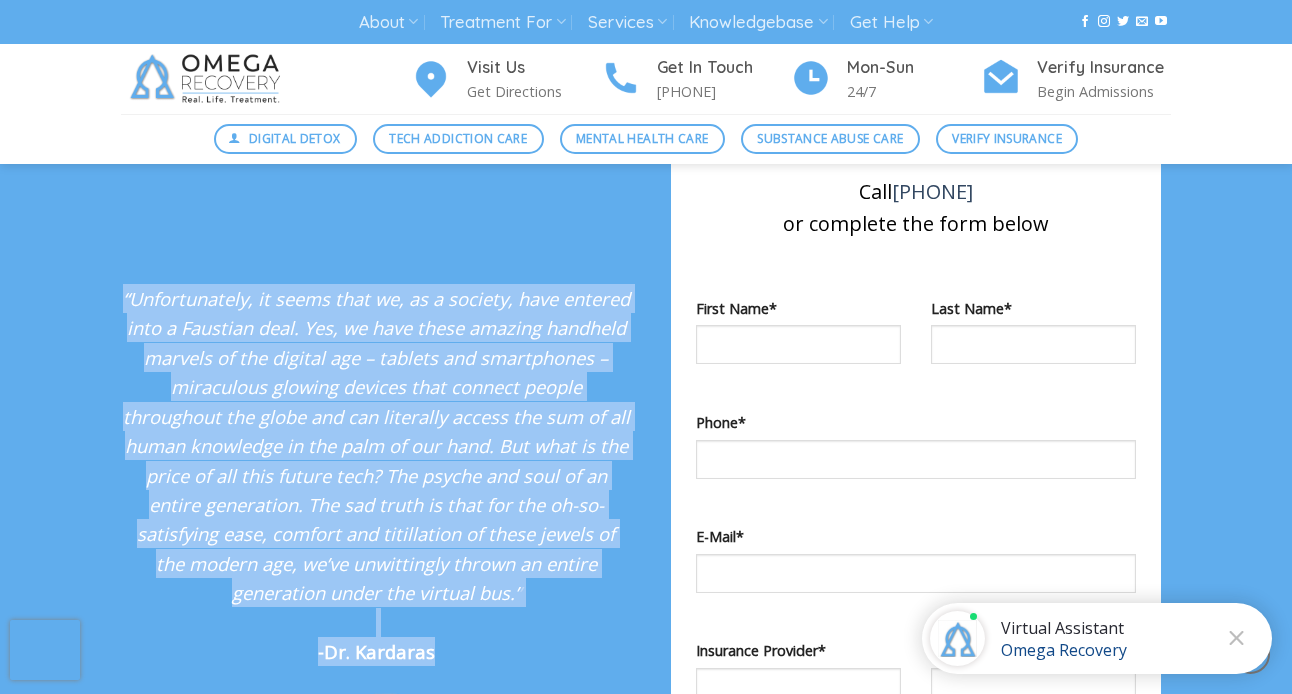 scroll, scrollTop: 1823, scrollLeft: 0, axis: vertical 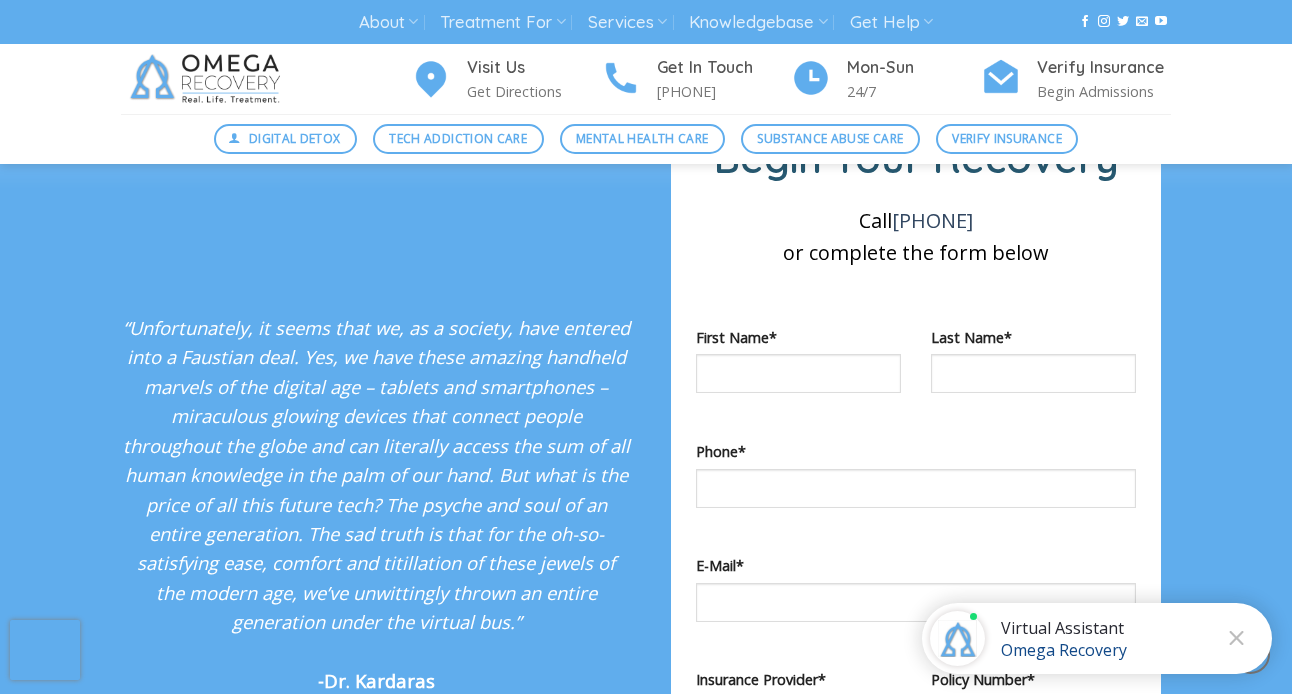 click on "“Unfortunately, it seems that we, as a society, have entered into a Faustian deal. Yes, we have these amazing handheld marvels of the digital age – tablets and smartphones – miraculous glowing devices that connect people throughout the globe and can literally access the sum of all human knowledge in the palm of our hand. But what is the price of all this future tech? The psyche and soul of an entire generation. The sad truth is that for the oh-so-satisfying ease, comfort and titillation of these jewels of the modern age, we’ve unwittingly thrown an entire generation under the virtual bus.”
-[DOCTOR]
Begin Your Recovery
Call  [PHONE] or complete the form below
[FIRST] Name*
[LAST] Name*
[PHONE]*
[EMAIL]*" at bounding box center (646, 726) 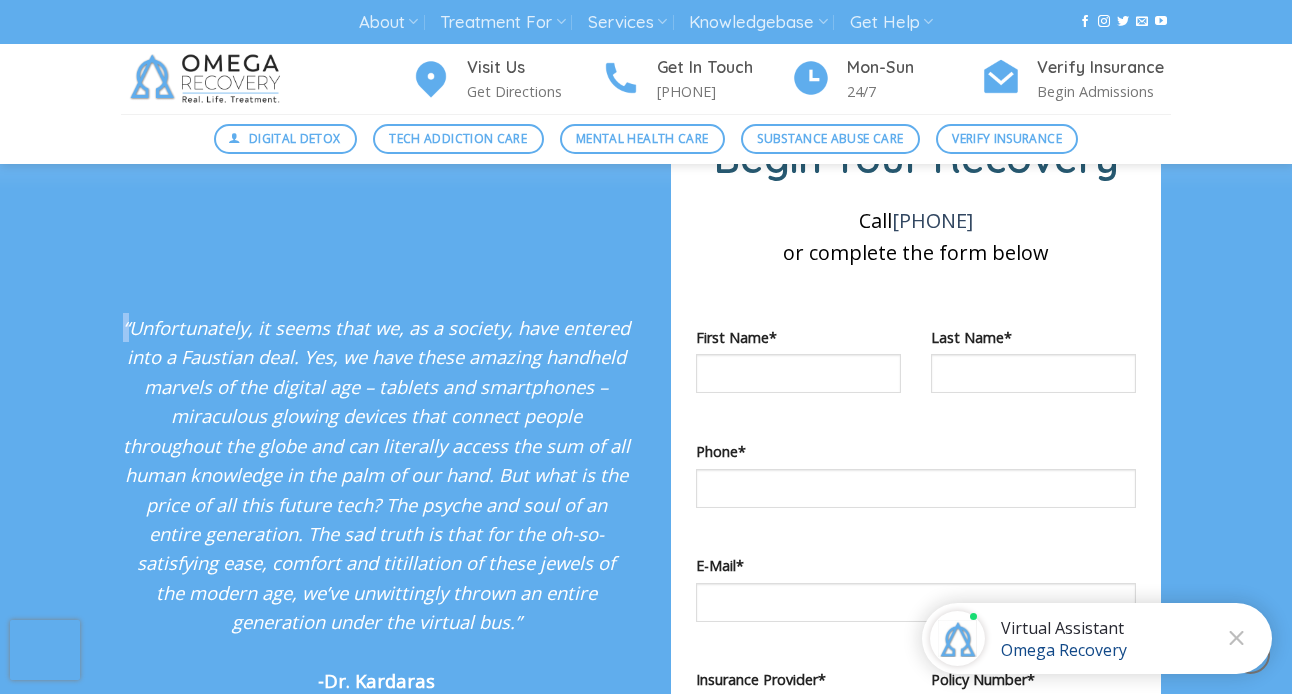 click on "“Unfortunately, it seems that we, as a society, have entered into a Faustian deal. Yes, we have these amazing handheld marvels of the digital age – tablets and smartphones – miraculous glowing devices that connect people throughout the globe and can literally access the sum of all human knowledge in the palm of our hand. But what is the price of all this future tech? The psyche and soul of an entire generation. The sad truth is that for the oh-so-satisfying ease, comfort and titillation of these jewels of the modern age, we’ve unwittingly thrown an entire generation under the virtual bus.”
-[DOCTOR]
Begin Your Recovery
Call  [PHONE] or complete the form below
[FIRST] Name*
[LAST] Name*
[PHONE]*
[EMAIL]*" at bounding box center [646, 726] 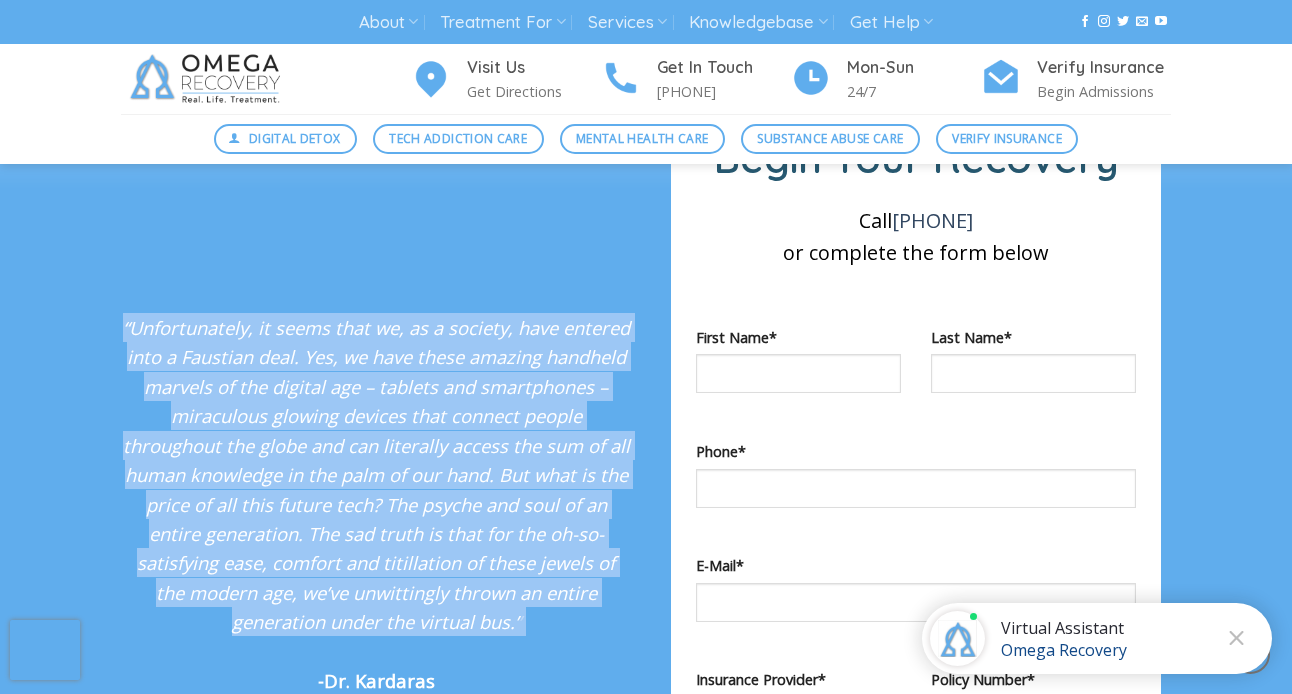 drag, startPoint x: 216, startPoint y: 301, endPoint x: 317, endPoint y: 533, distance: 253.03162 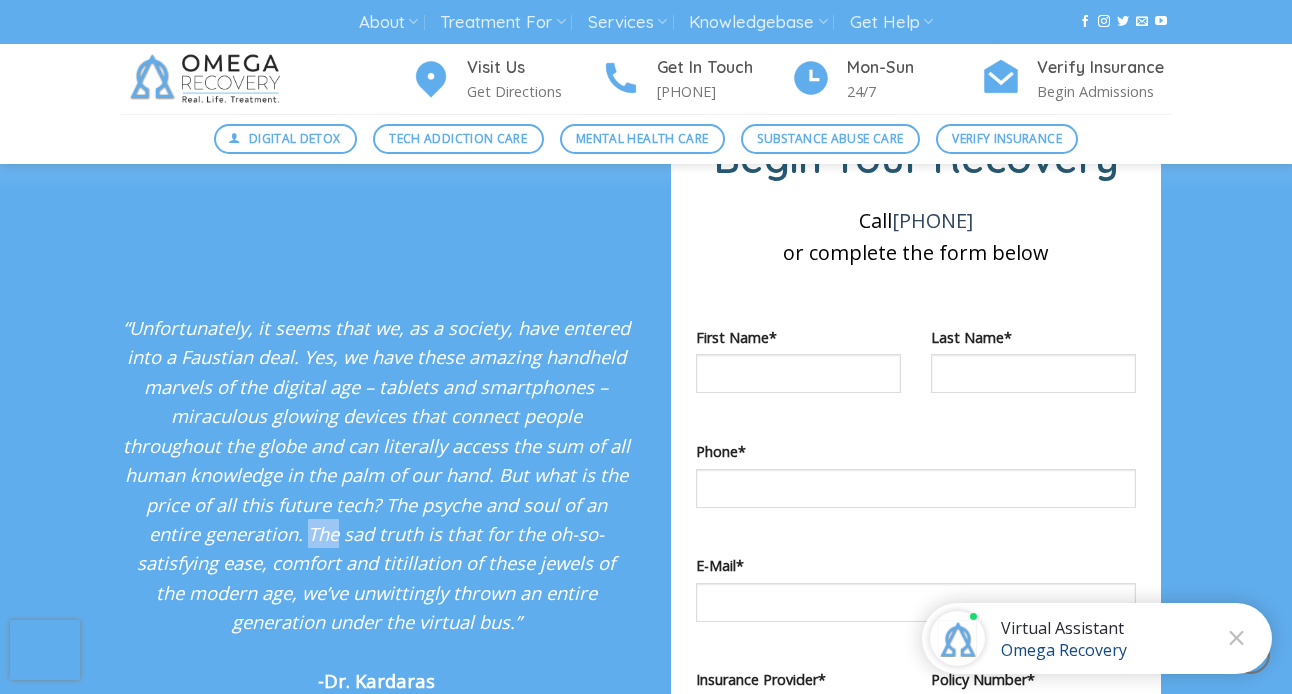 click on "“Unfortunately, it seems that we, as a society, have entered into a Faustian deal. Yes, we have these amazing handheld marvels of the digital age – tablets and smartphones – miraculous glowing devices that connect people throughout the globe and can literally access the sum of all human knowledge in the palm of our hand. But what is the price of all this future tech? The psyche and soul of an entire generation. The sad truth is that for the oh-so-satisfying ease, comfort and titillation of these jewels of the modern age, we’ve unwittingly thrown an entire generation under the virtual bus.”" at bounding box center (376, 474) 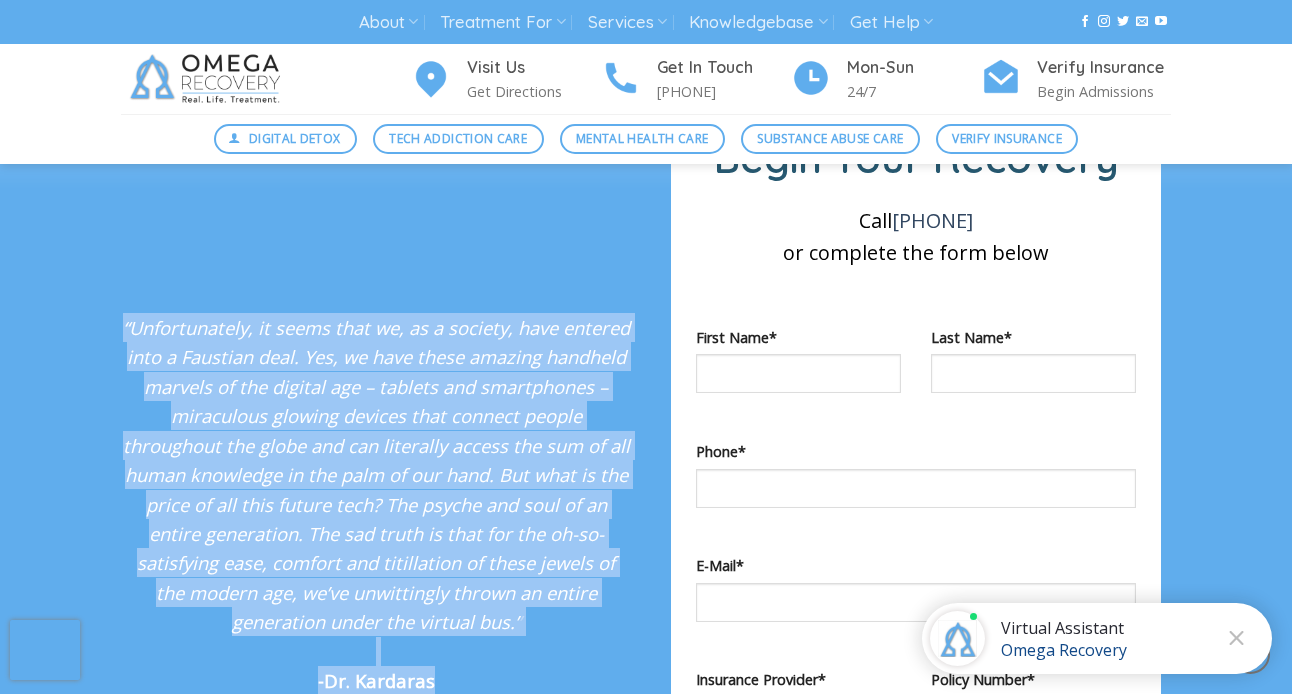 drag, startPoint x: 317, startPoint y: 533, endPoint x: 437, endPoint y: 671, distance: 182.87701 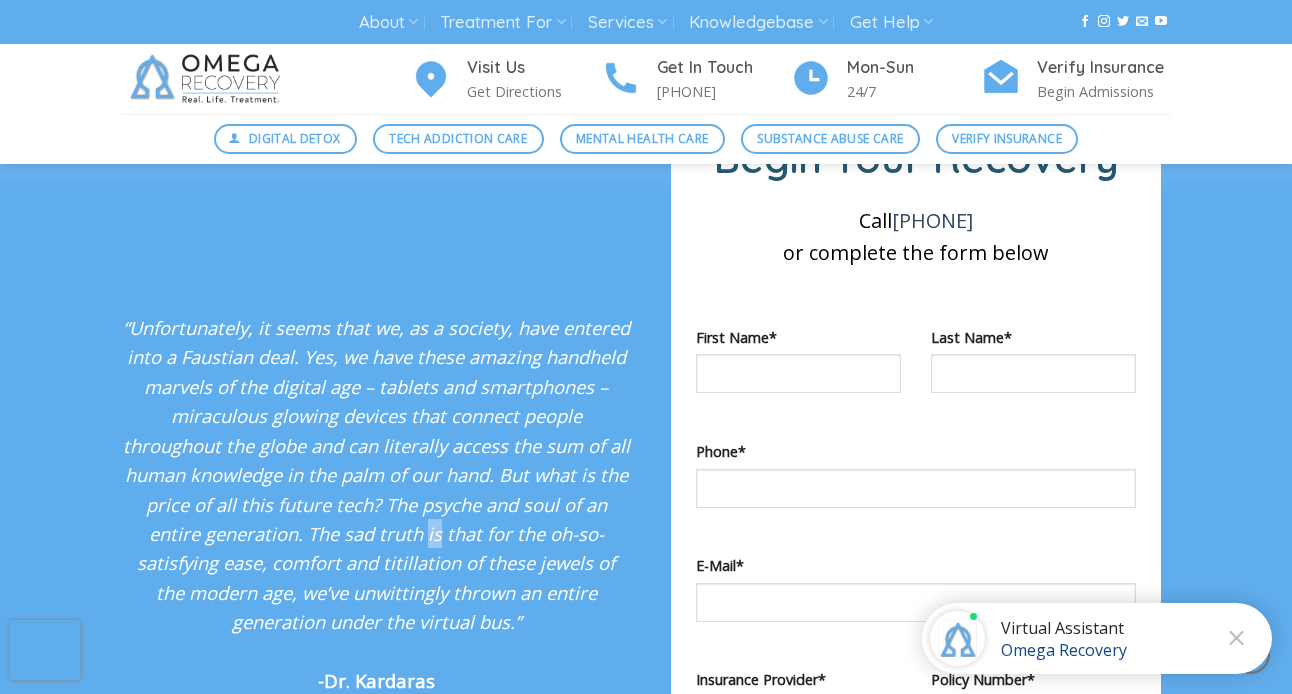 click on "“Unfortunately, it seems that we, as a society, have entered into a Faustian deal. Yes, we have these amazing handheld marvels of the digital age – tablets and smartphones – miraculous glowing devices that connect people throughout the globe and can literally access the sum of all human knowledge in the palm of our hand. But what is the price of all this future tech? The psyche and soul of an entire generation. The sad truth is that for the oh-so-satisfying ease, comfort and titillation of these jewels of the modern age, we’ve unwittingly thrown an entire generation under the virtual bus.”" at bounding box center (376, 474) 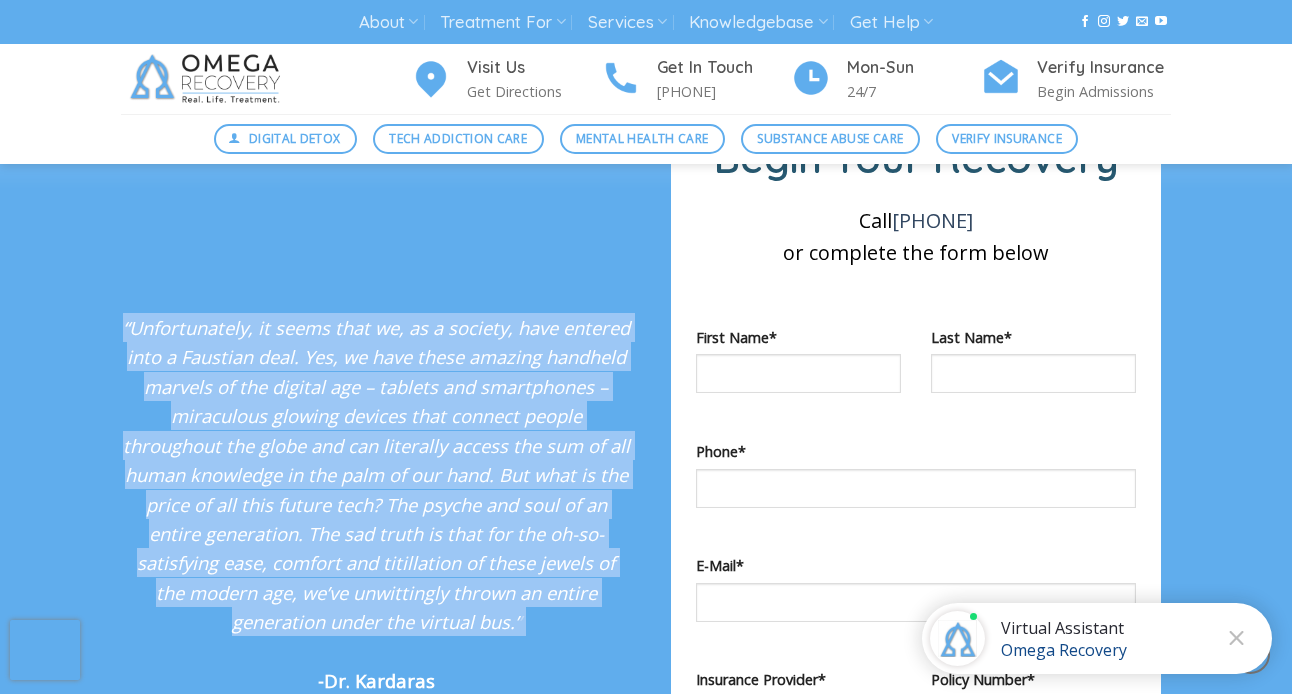click on "“Unfortunately, it seems that we, as a society, have entered into a Faustian deal. Yes, we have these amazing handheld marvels of the digital age – tablets and smartphones – miraculous glowing devices that connect people throughout the globe and can literally access the sum of all human knowledge in the palm of our hand. But what is the price of all this future tech? The psyche and soul of an entire generation. The sad truth is that for the oh-so-satisfying ease, comfort and titillation of these jewels of the modern age, we’ve unwittingly thrown an entire generation under the virtual bus.”" at bounding box center (376, 474) 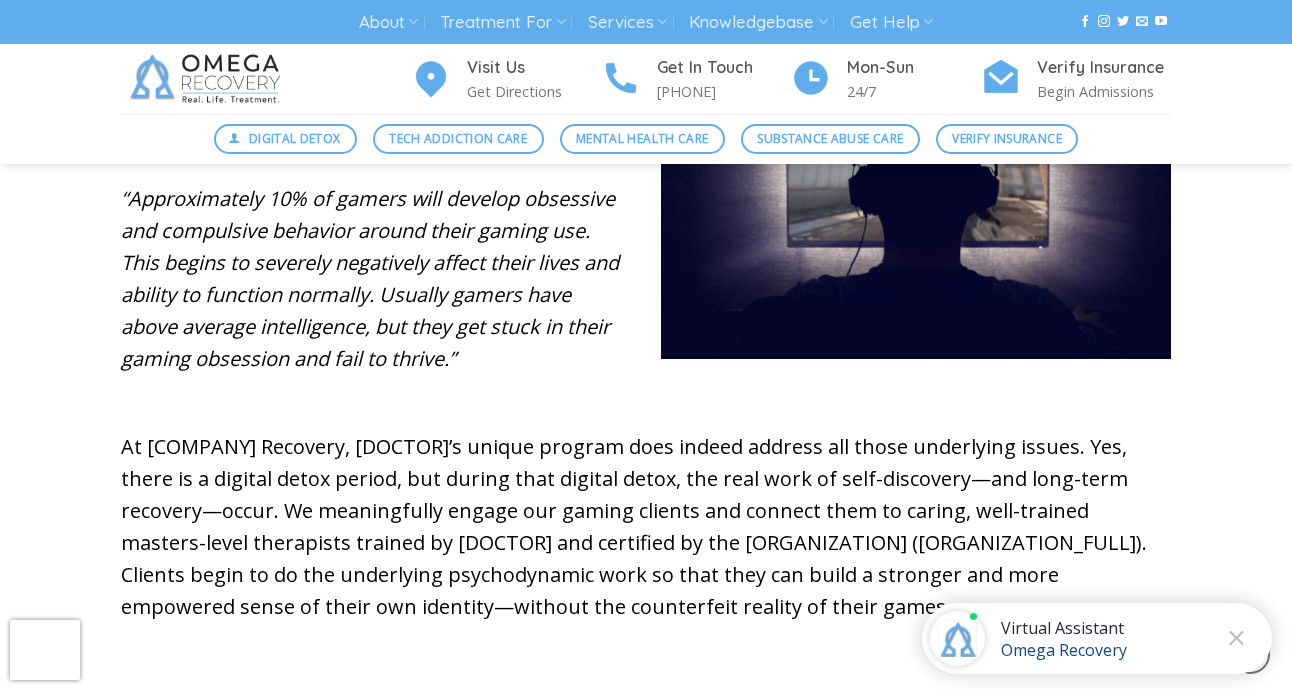 scroll, scrollTop: 960, scrollLeft: 0, axis: vertical 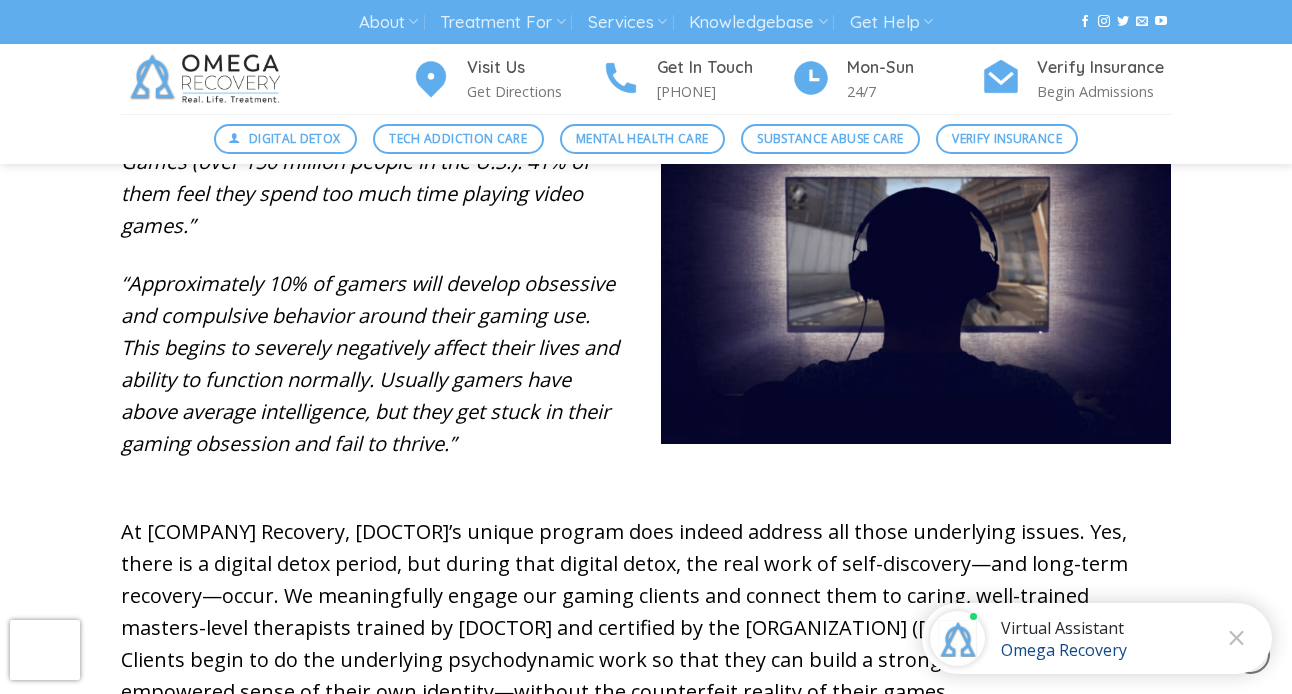 click on "At [COMPANY] Recovery, [DOCTOR]’s unique program does indeed address all those underlying issues. Yes, there is a digital detox period, but during that digital detox, the real work of self-discovery—and long-term recovery—occur. We meaningfully engage our gaming clients and connect them to caring, well-trained masters-level therapists trained by [DOCTOR] and certified by the [ORGANIZATION] ([ORGANIZATION_FULL]). Clients begin to do the underlying psychodynamic work so that they can build a stronger and more empowered sense of their own identity—without the counterfeit reality of their games." at bounding box center [646, 612] 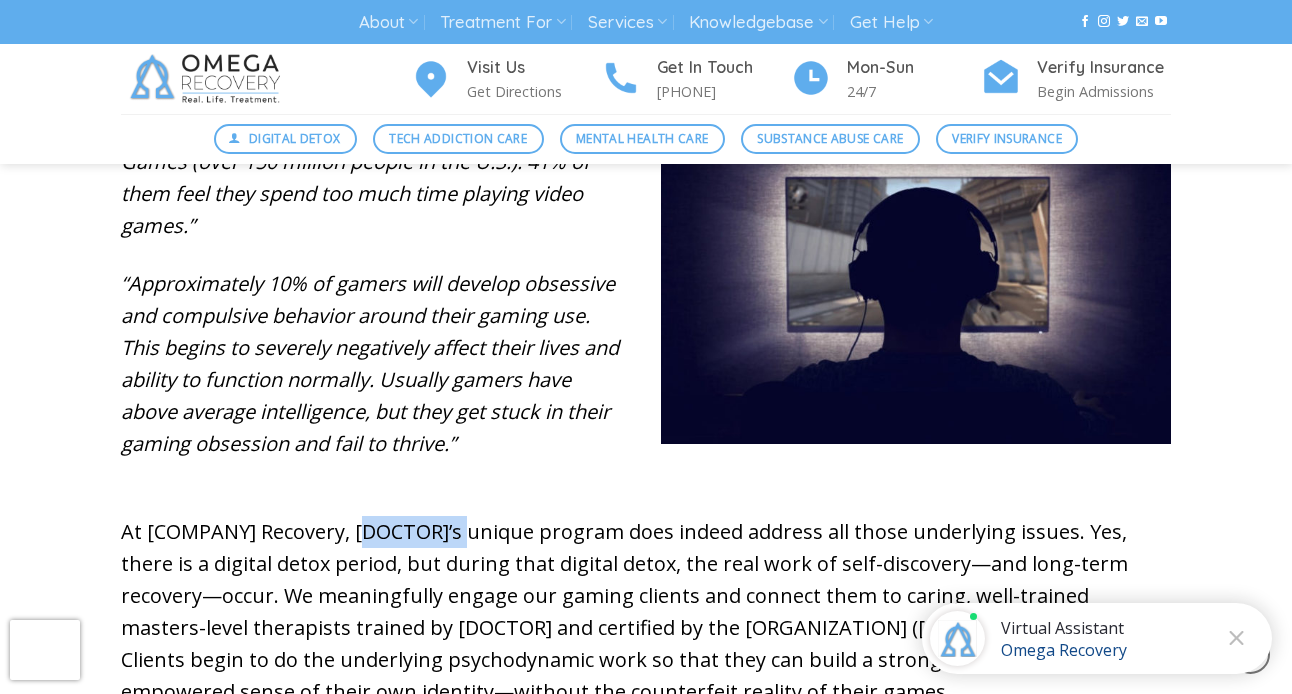 click on "At [COMPANY] Recovery, [DOCTOR]’s unique program does indeed address all those underlying issues. Yes, there is a digital detox period, but during that digital detox, the real work of self-discovery—and long-term recovery—occur. We meaningfully engage our gaming clients and connect them to caring, well-trained masters-level therapists trained by [DOCTOR] and certified by the [ORGANIZATION] ([ORGANIZATION_FULL]). Clients begin to do the underlying psychodynamic work so that they can build a stronger and more empowered sense of their own identity—without the counterfeit reality of their games." at bounding box center (646, 612) 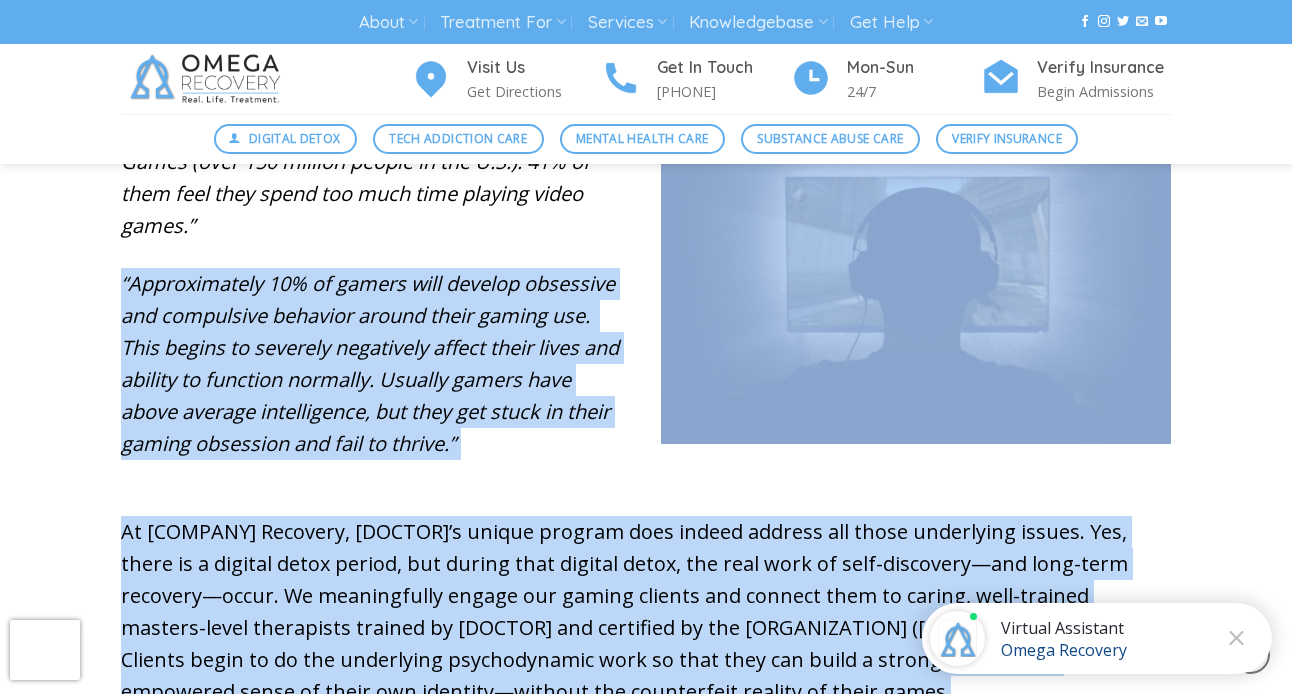 drag, startPoint x: 436, startPoint y: 530, endPoint x: 412, endPoint y: 360, distance: 171.68576 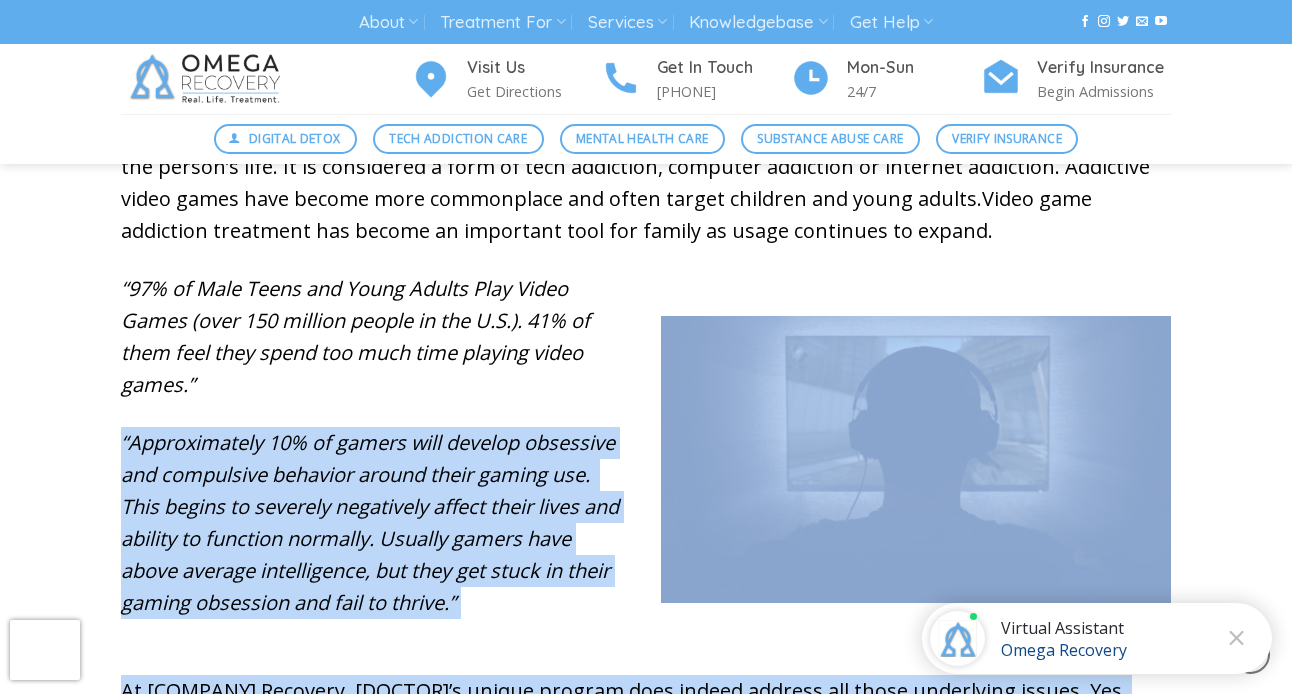 scroll, scrollTop: 760, scrollLeft: 0, axis: vertical 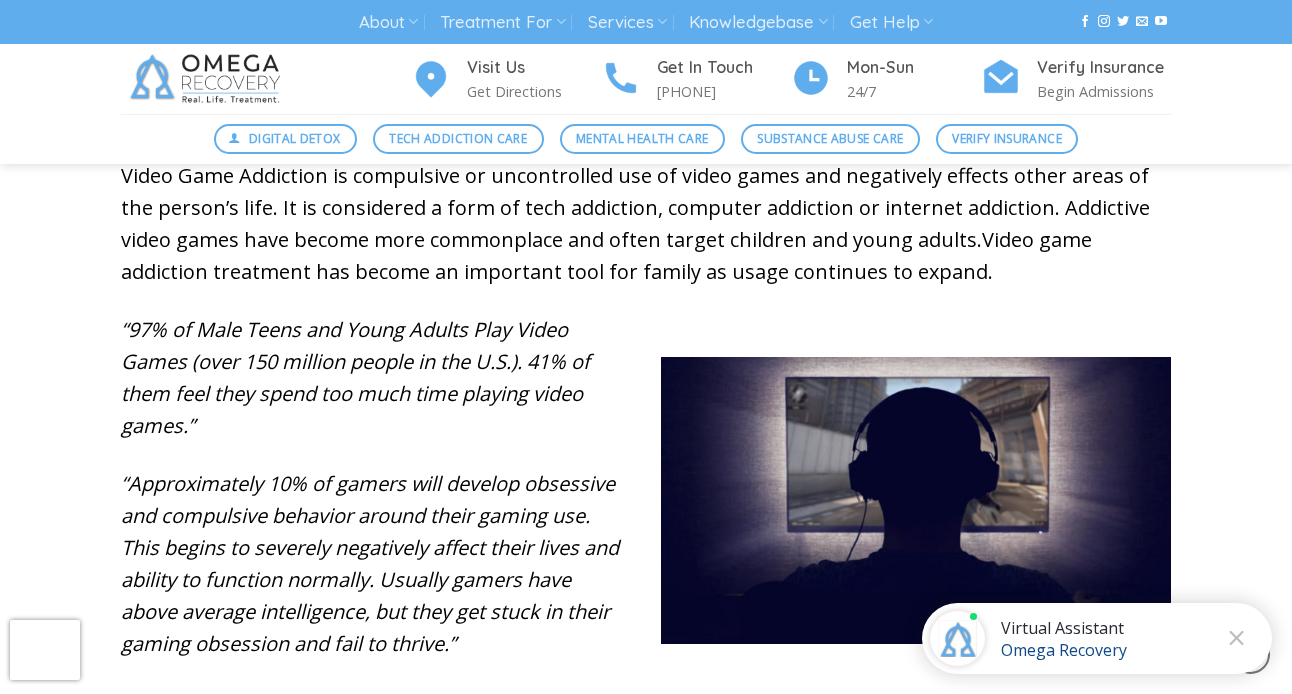 click on "Video Game Addiction is compulsive or uncontrolled use of video games and negatively effects other areas of the person’s life. It is considered a form of tech addiction, computer addiction or internet addiction. Addictive video games have become more commonplace and often target children and young adults.Video game addiction treatment has become an important tool for family as usage continues to expand." at bounding box center (646, 224) 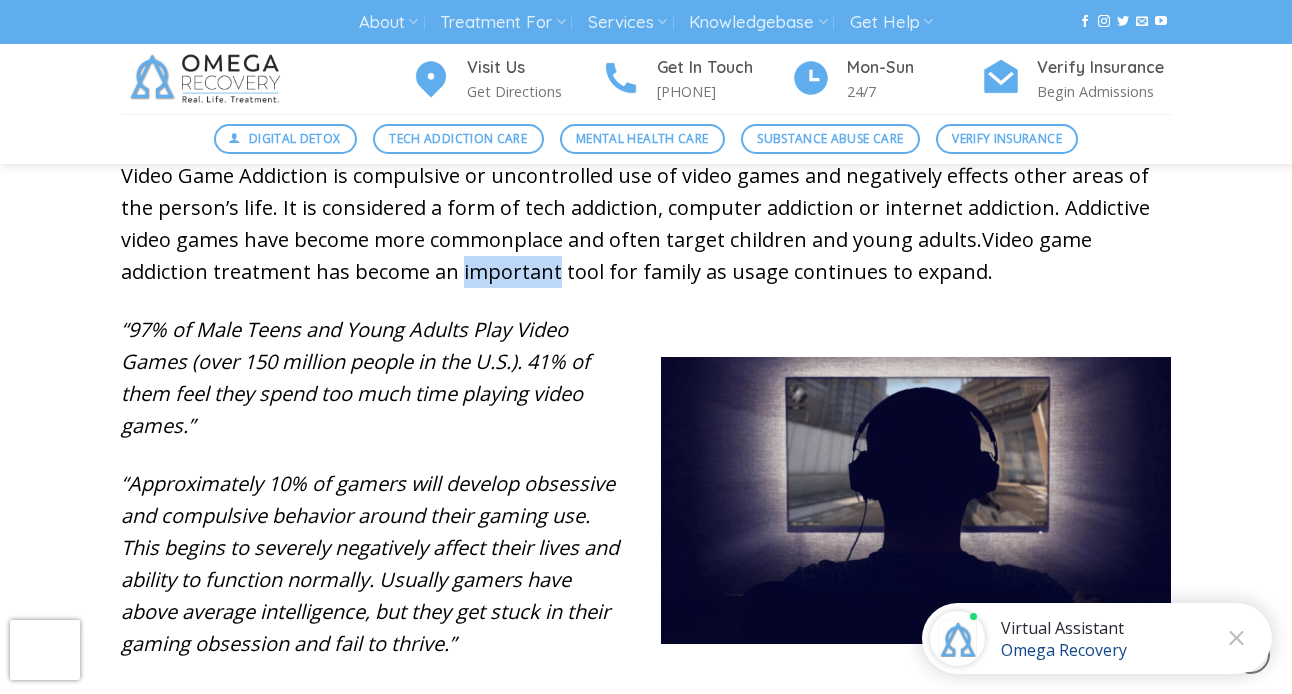 click on "Video Game Addiction is compulsive or uncontrolled use of video games and negatively effects other areas of the person’s life. It is considered a form of tech addiction, computer addiction or internet addiction. Addictive video games have become more commonplace and often target children and young adults.Video game addiction treatment has become an important tool for family as usage continues to expand." at bounding box center [646, 224] 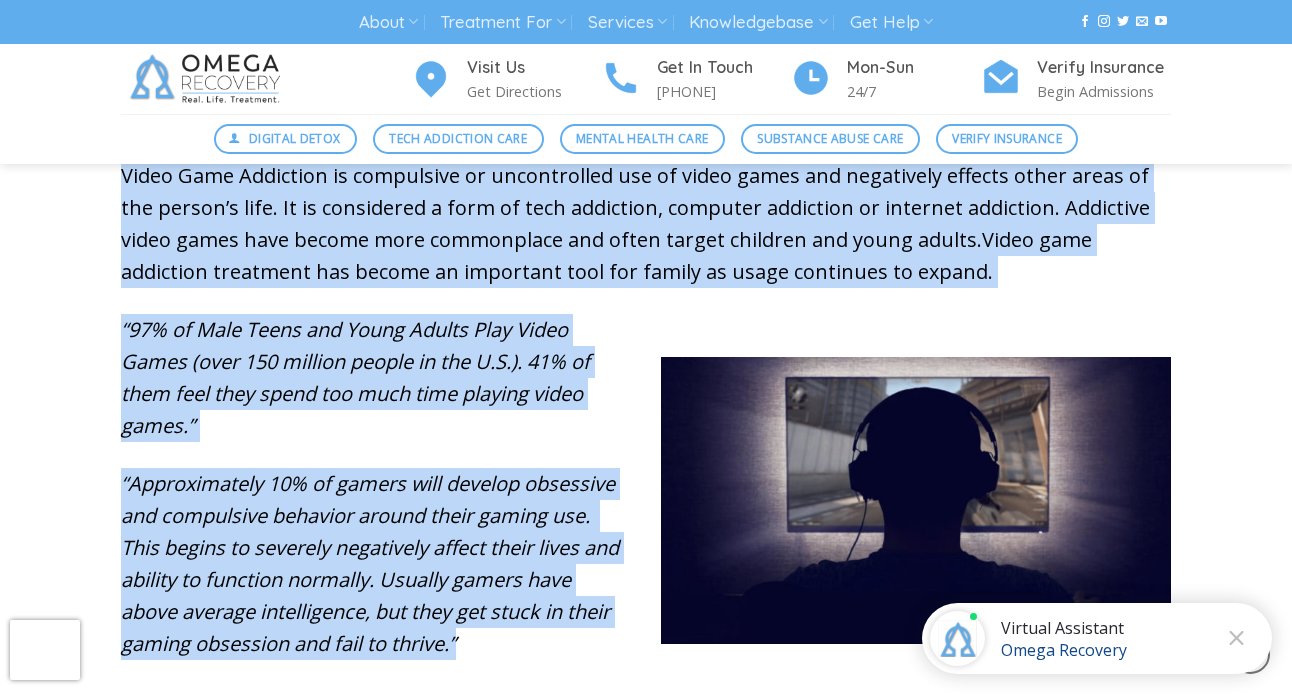 drag, startPoint x: 402, startPoint y: 283, endPoint x: 452, endPoint y: 672, distance: 392.2002 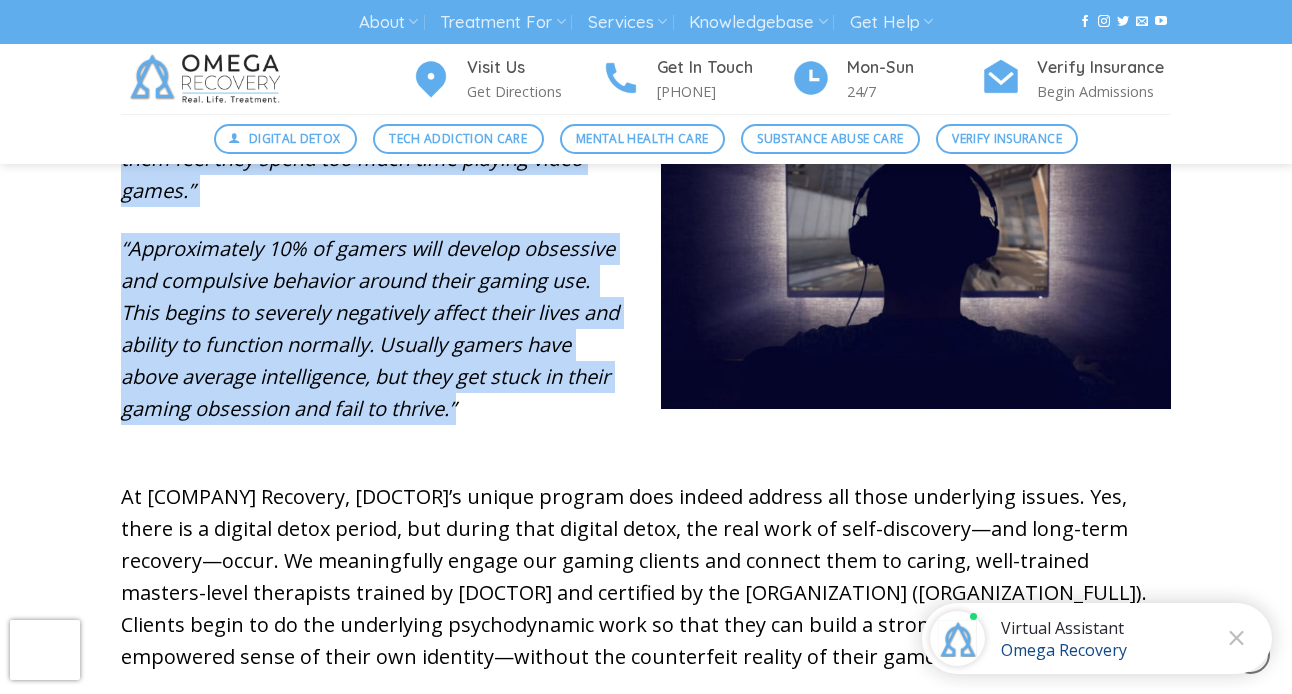 scroll, scrollTop: 999, scrollLeft: 0, axis: vertical 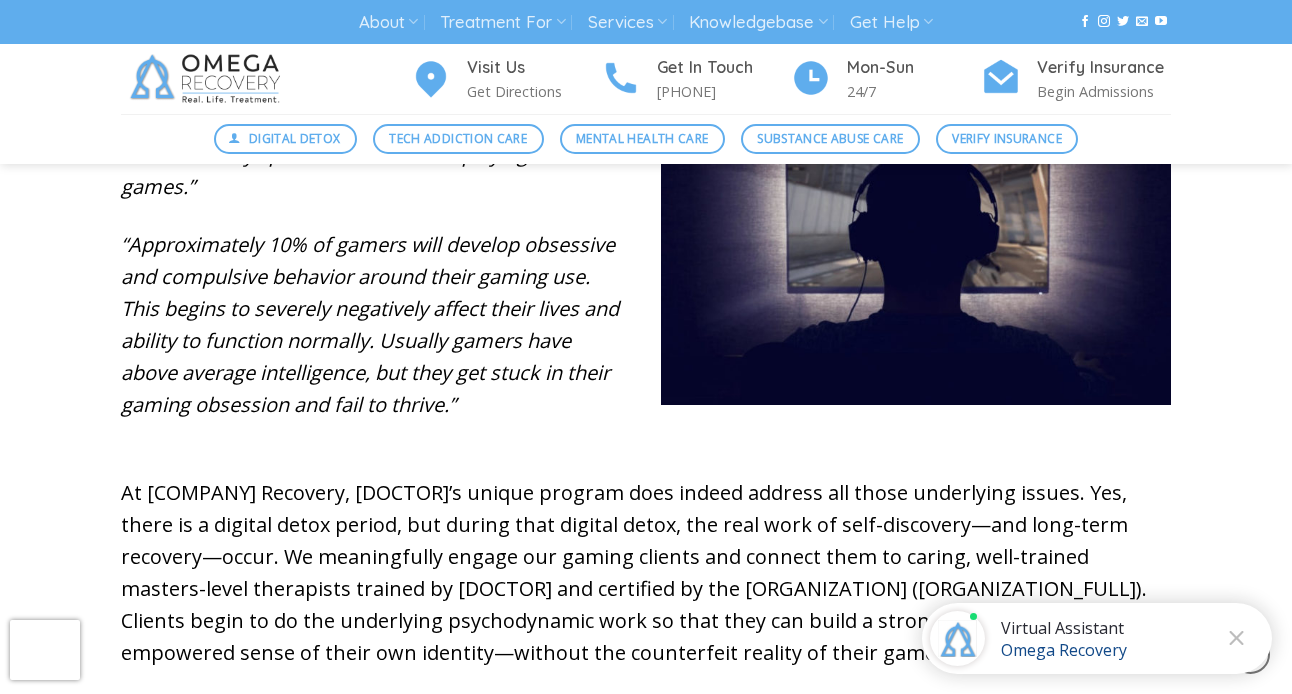 click on "At [COMPANY] Recovery, [DOCTOR]’s unique program does indeed address all those underlying issues. Yes, there is a digital detox period, but during that digital detox, the real work of self-discovery—and long-term recovery—occur. We meaningfully engage our gaming clients and connect them to caring, well-trained masters-level therapists trained by [DOCTOR] and certified by the [ORGANIZATION] ([ORGANIZATION_FULL]). Clients begin to do the underlying psychodynamic work so that they can build a stronger and more empowered sense of their own identity—without the counterfeit reality of their games." at bounding box center (646, 573) 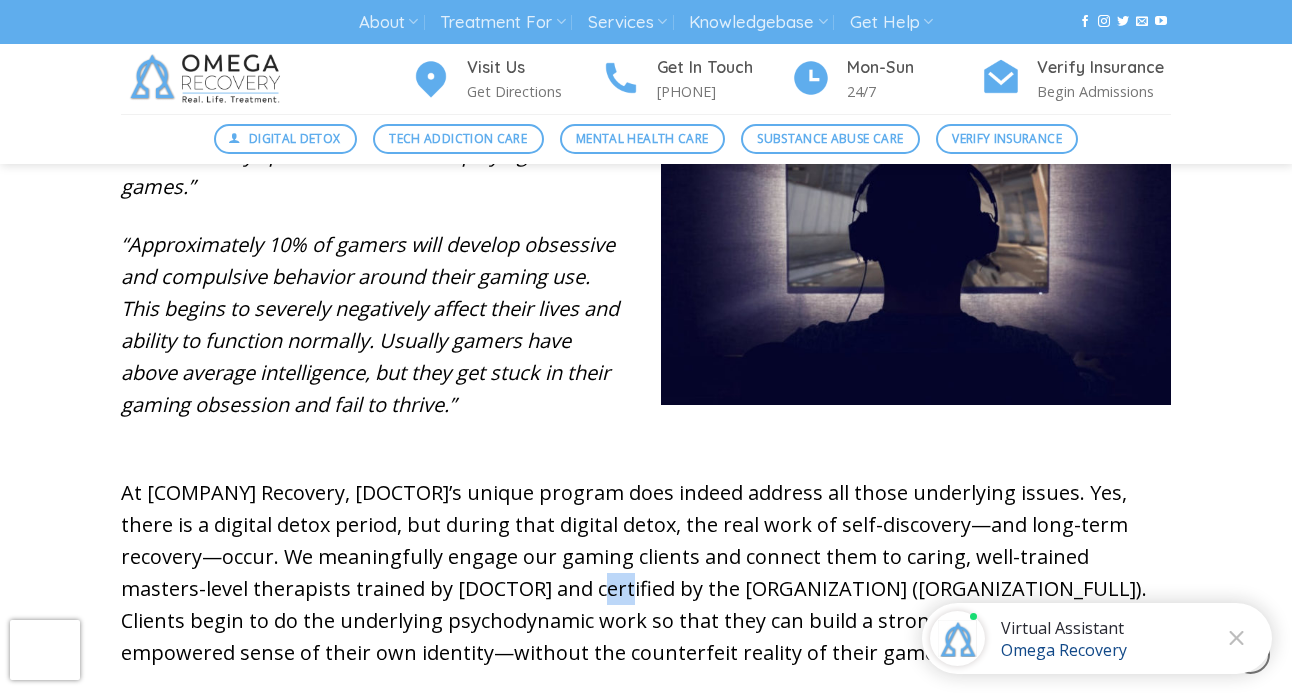 click on "At [COMPANY] Recovery, [DOCTOR]’s unique program does indeed address all those underlying issues. Yes, there is a digital detox period, but during that digital detox, the real work of self-discovery—and long-term recovery—occur. We meaningfully engage our gaming clients and connect them to caring, well-trained masters-level therapists trained by [DOCTOR] and certified by the [ORGANIZATION] ([ORGANIZATION_FULL]). Clients begin to do the underlying psychodynamic work so that they can build a stronger and more empowered sense of their own identity—without the counterfeit reality of their games." at bounding box center (646, 573) 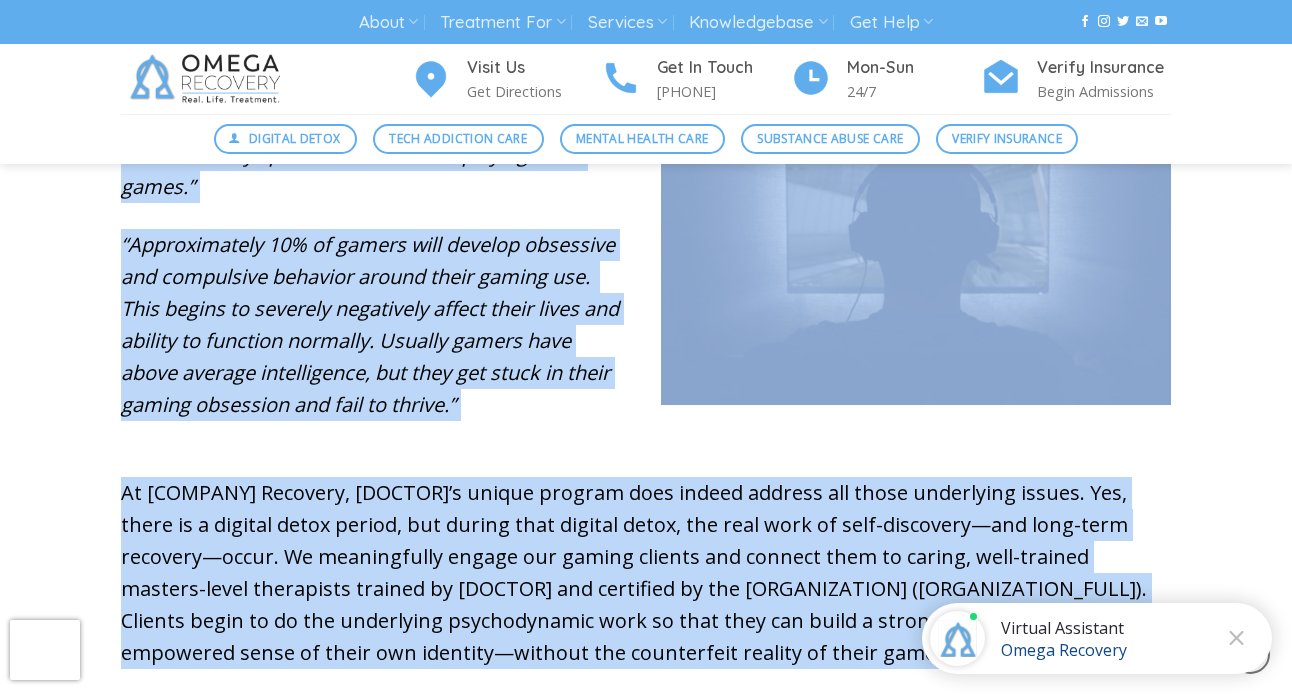 drag, startPoint x: 459, startPoint y: 588, endPoint x: 381, endPoint y: 184, distance: 411.46082 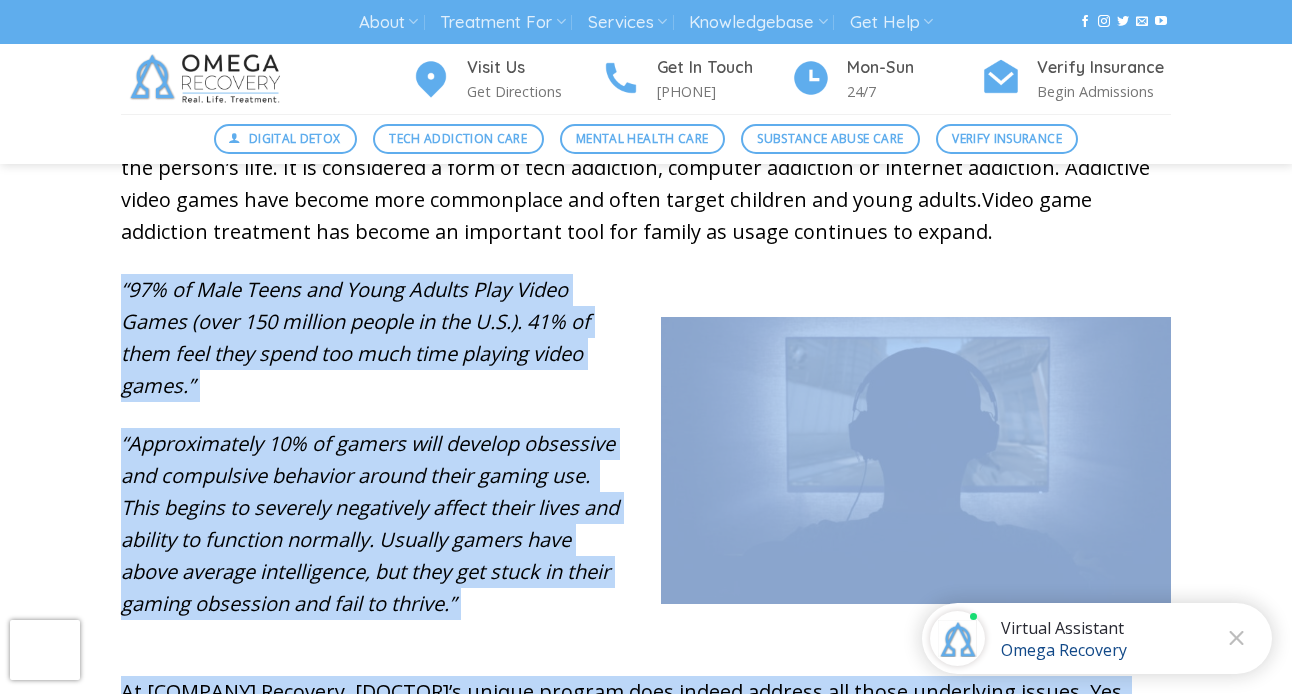 scroll, scrollTop: 637, scrollLeft: 0, axis: vertical 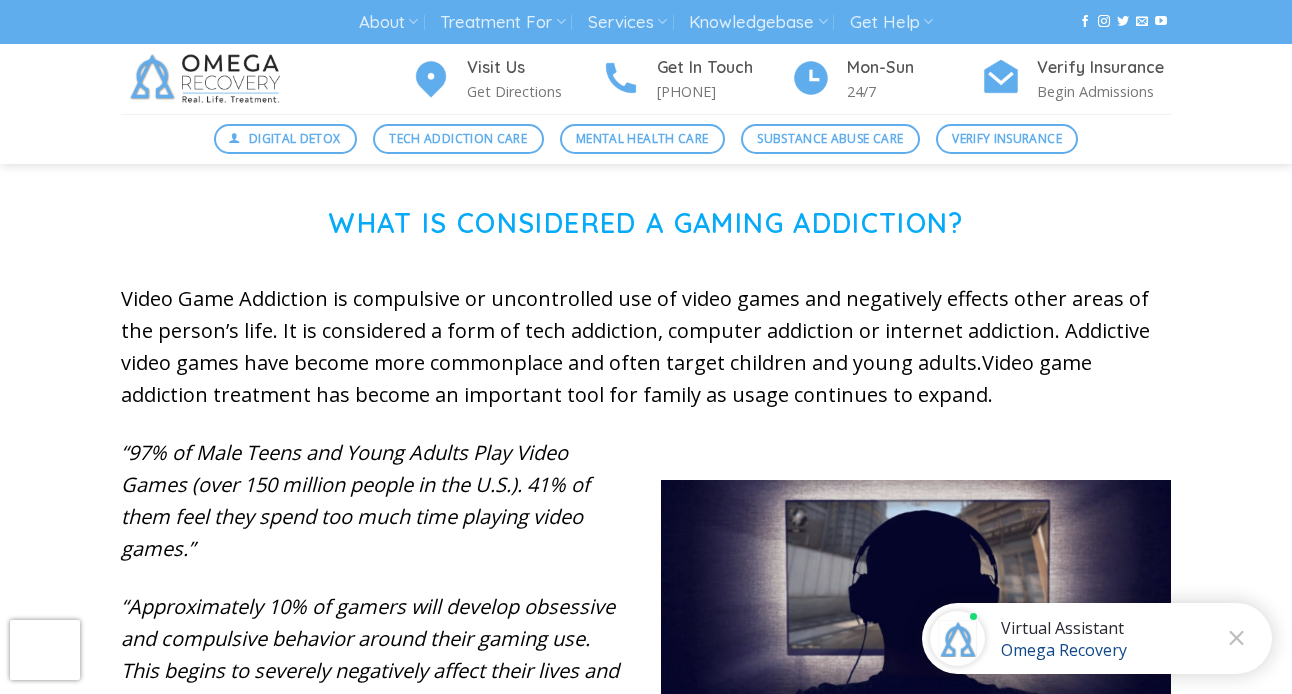 click at bounding box center (646, 268) 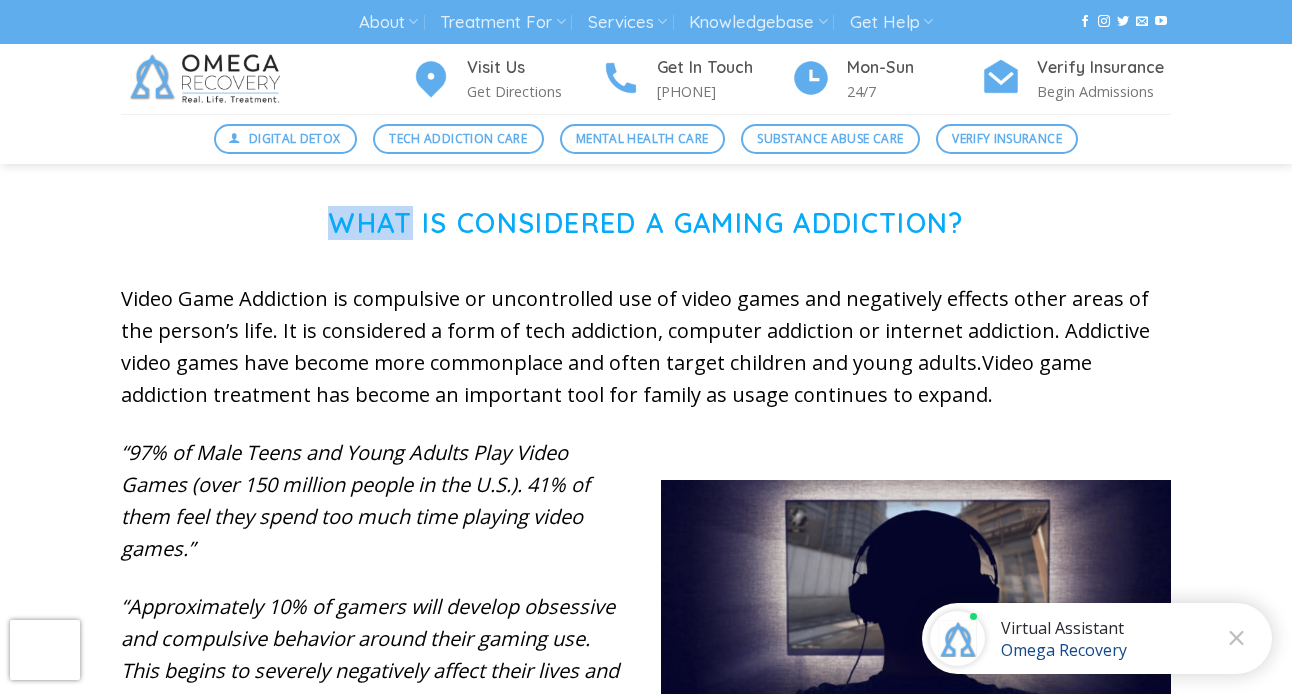 click on "What is Considered a Gaming Addiction?" at bounding box center (646, 223) 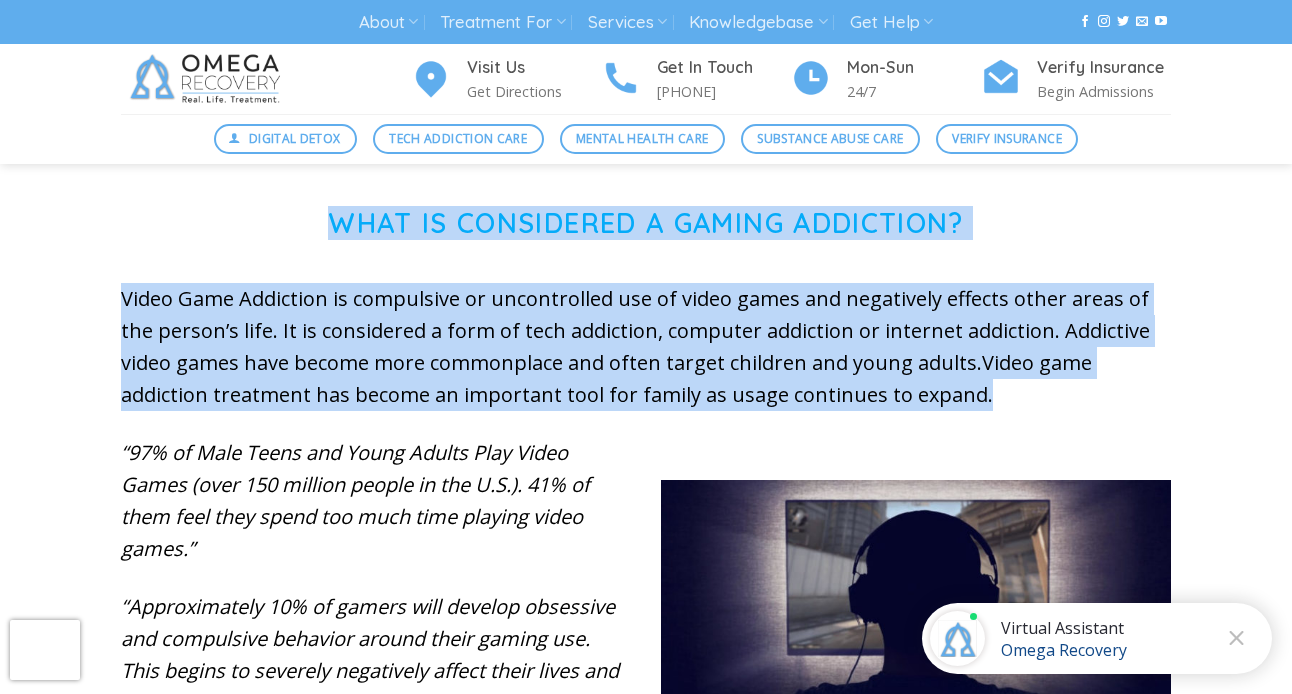 drag, startPoint x: 389, startPoint y: 227, endPoint x: 403, endPoint y: 343, distance: 116.841774 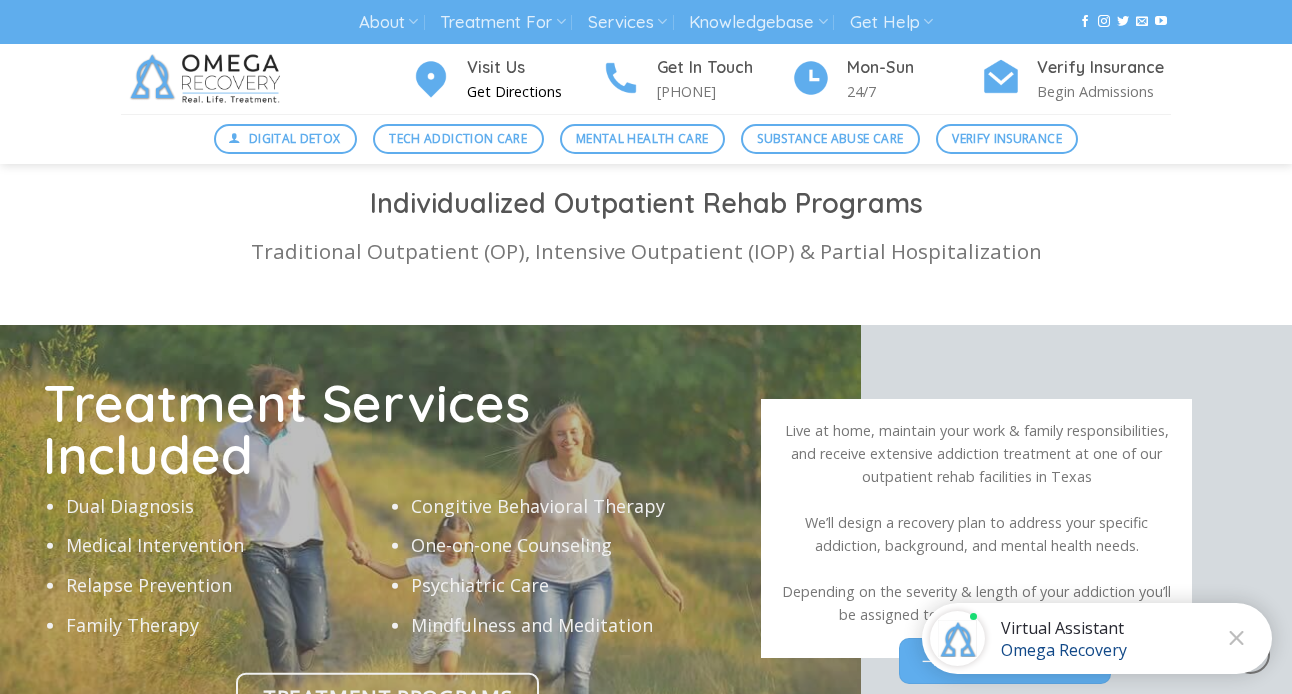 scroll, scrollTop: 6235, scrollLeft: 0, axis: vertical 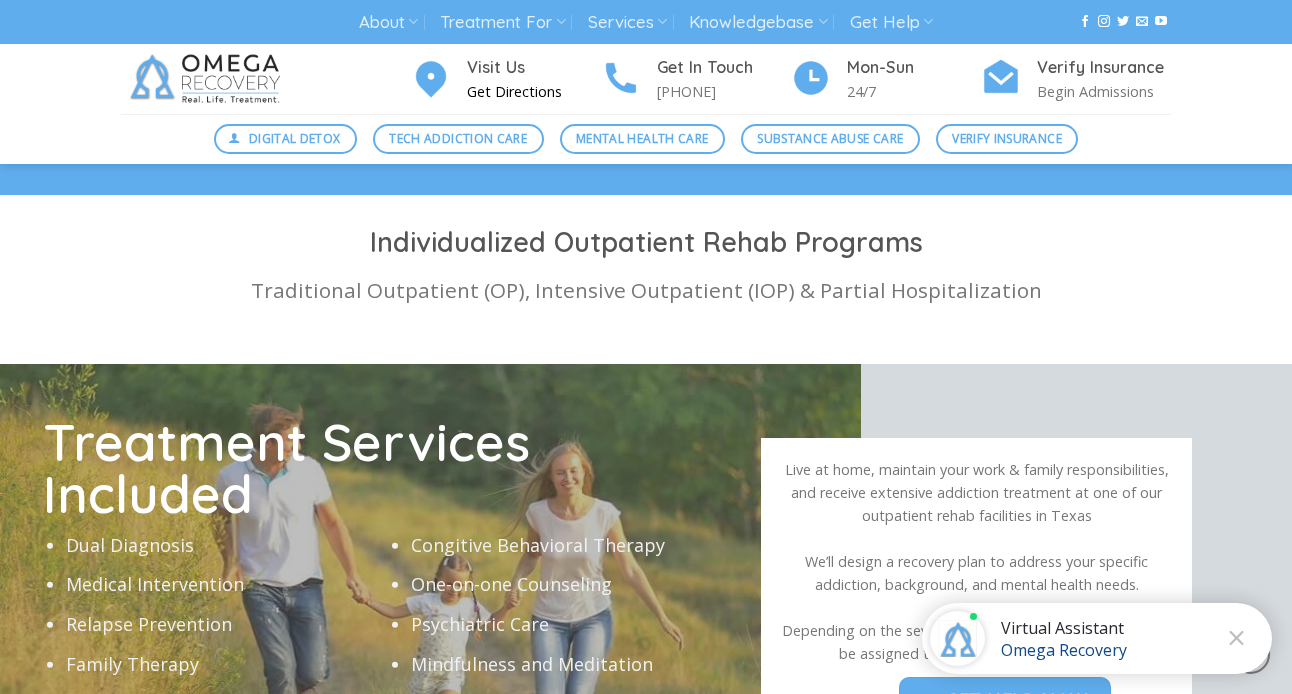 click on "Visit Us" at bounding box center (534, 68) 